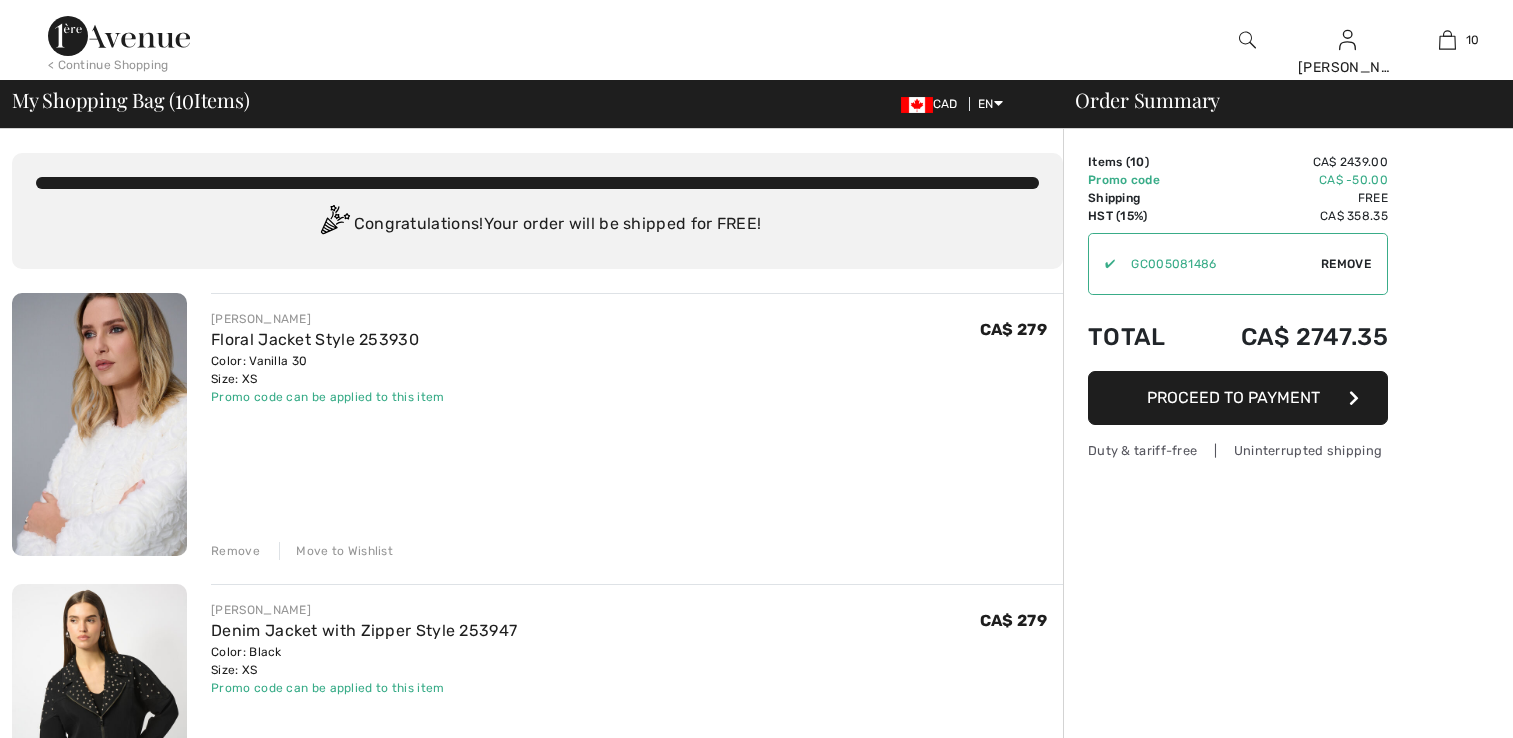 scroll, scrollTop: 300, scrollLeft: 0, axis: vertical 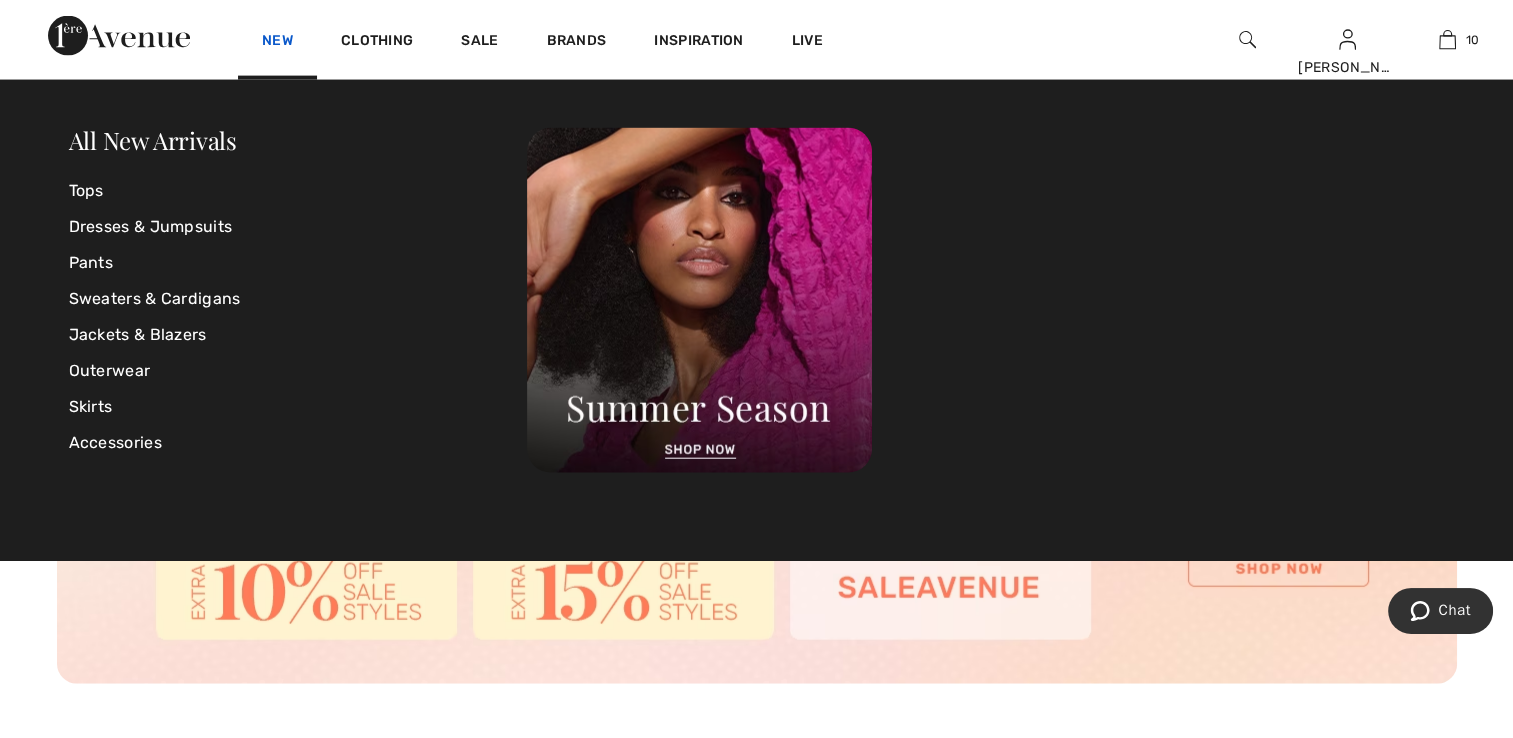 click on "New" at bounding box center (277, 42) 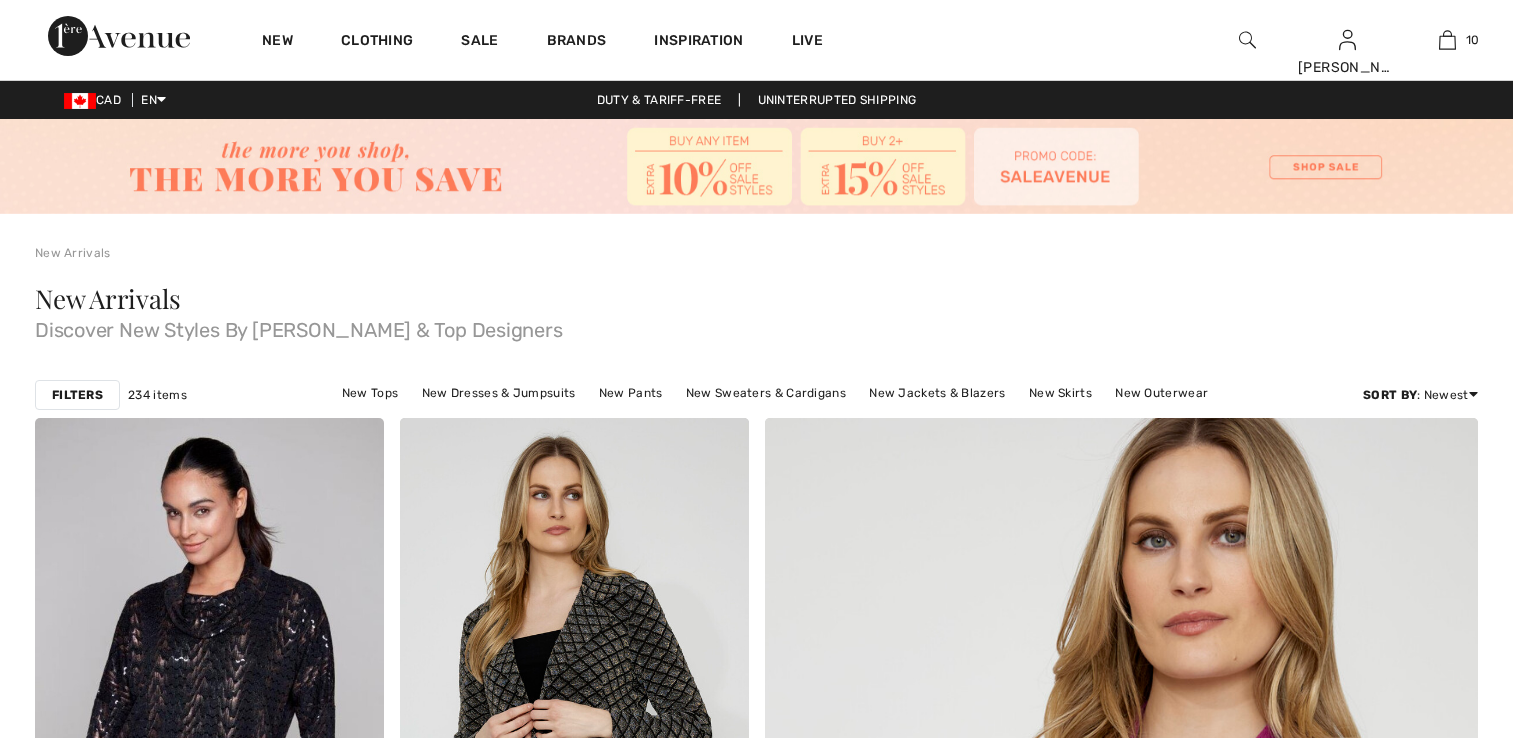 scroll, scrollTop: 0, scrollLeft: 0, axis: both 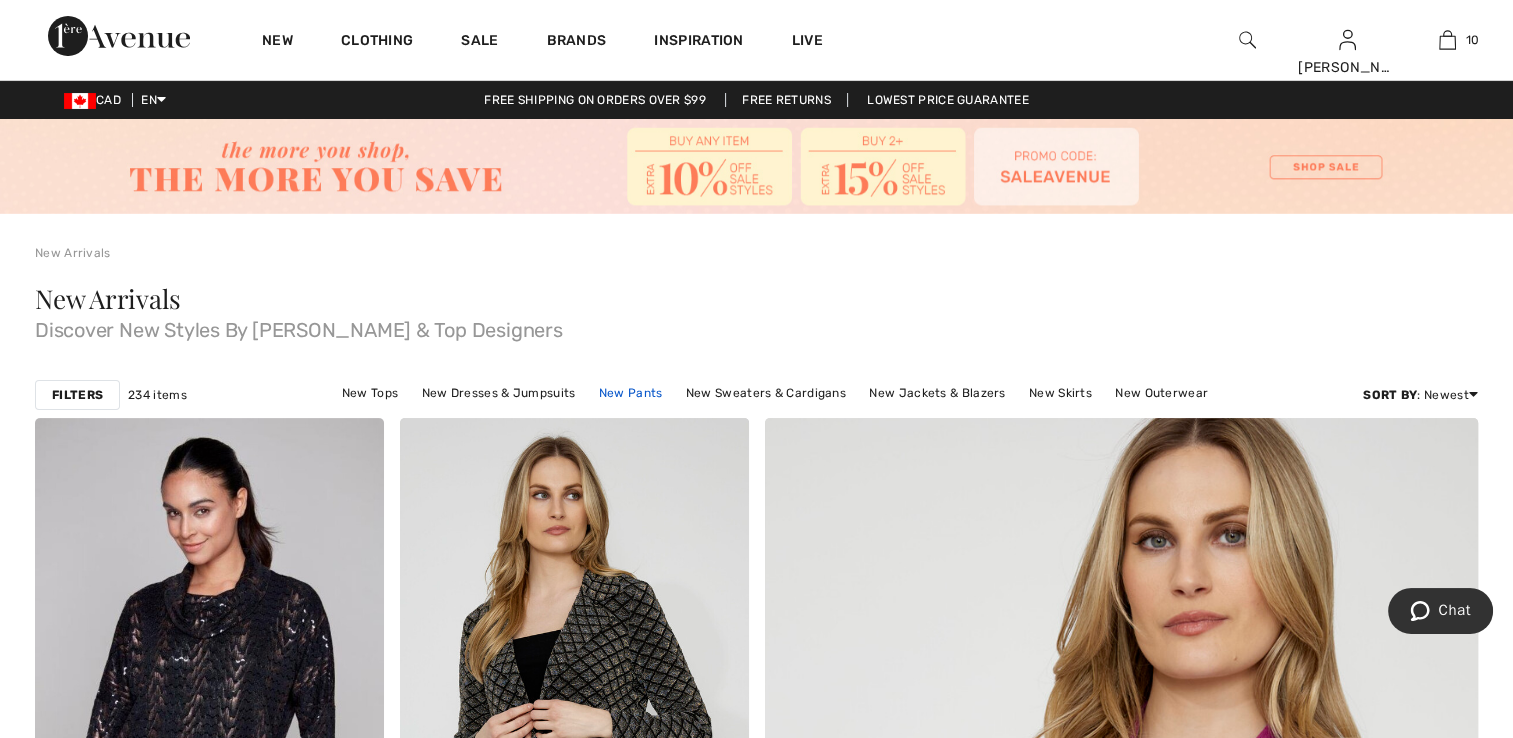 click on "New Pants" at bounding box center [631, 393] 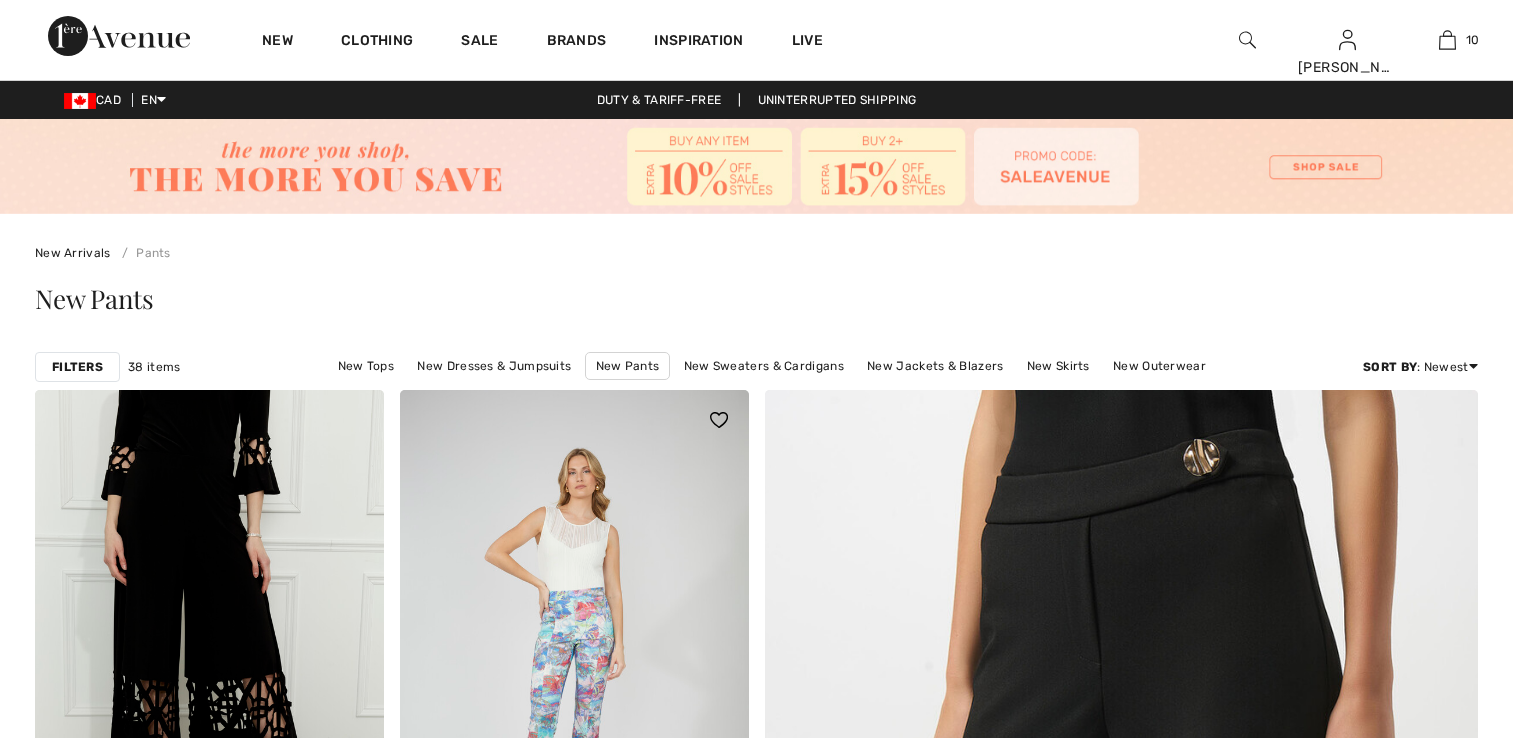 scroll, scrollTop: 0, scrollLeft: 0, axis: both 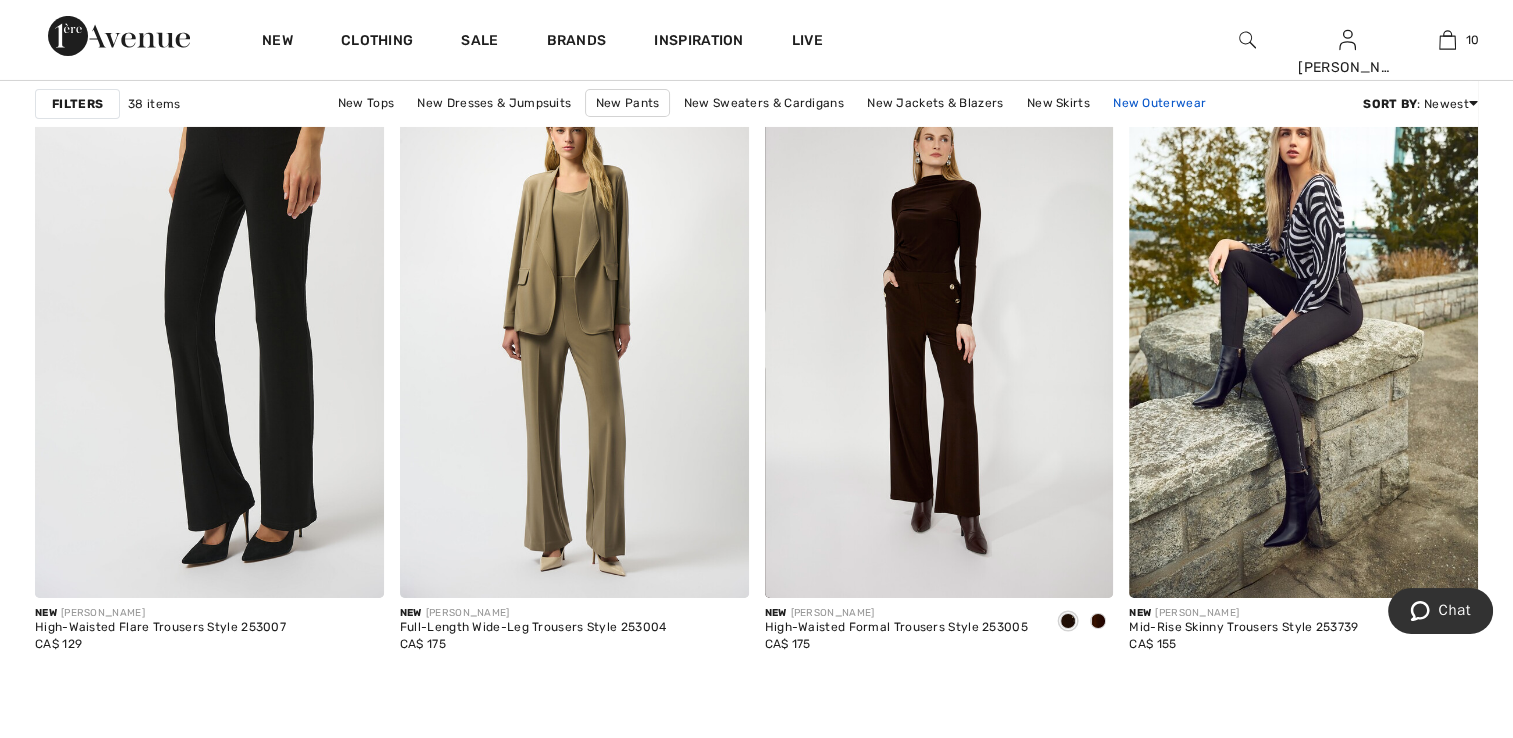 click on "New Outerwear" at bounding box center (1159, 102) 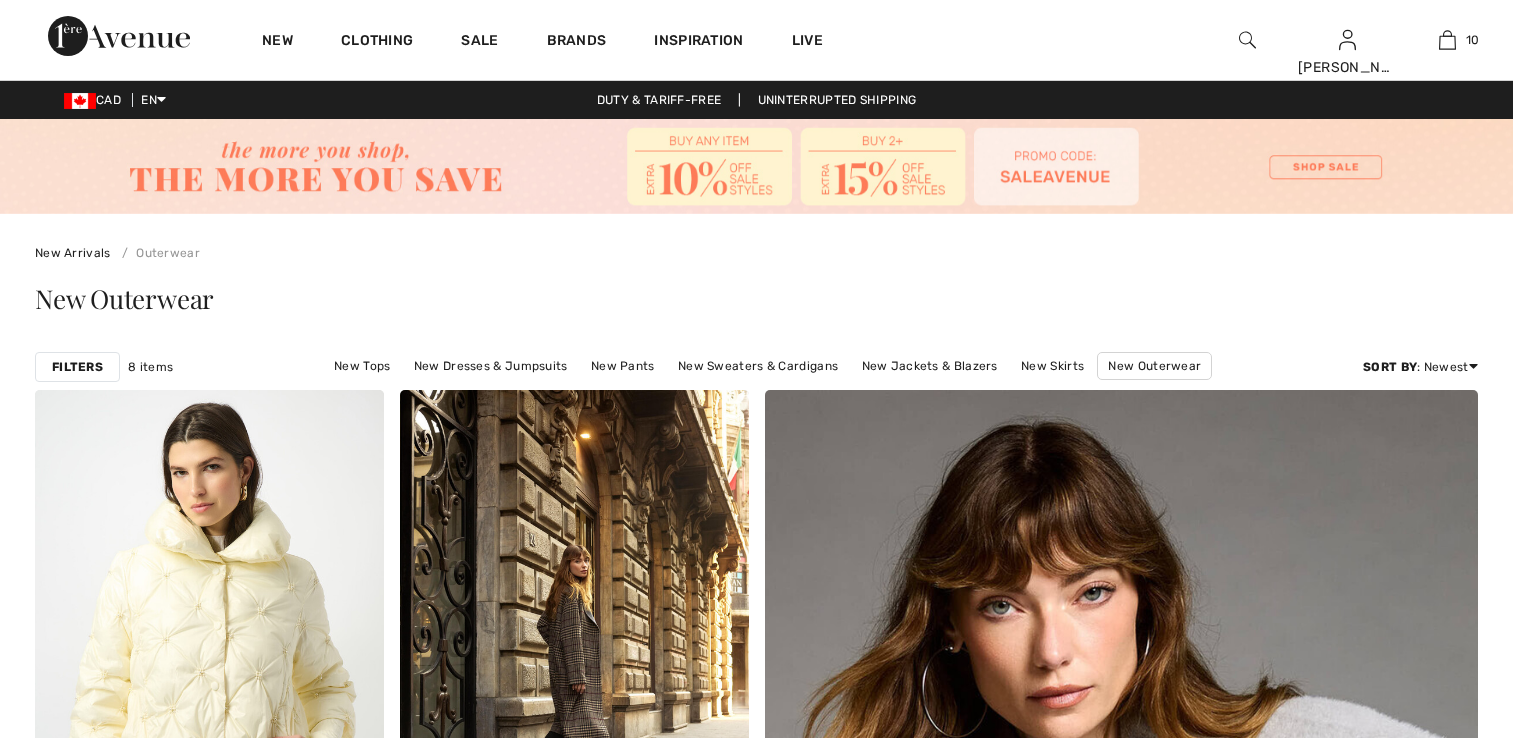 scroll, scrollTop: 0, scrollLeft: 0, axis: both 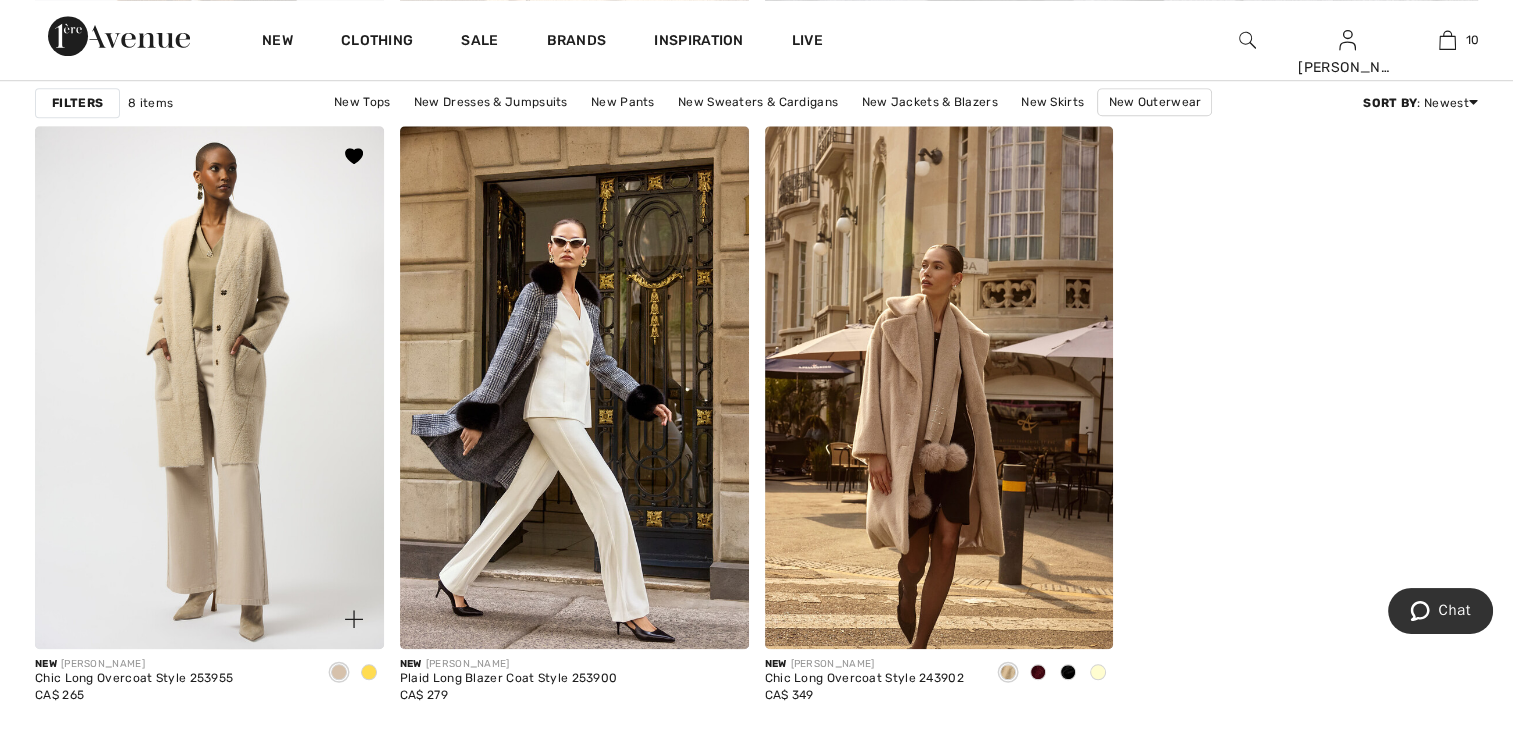 click at bounding box center (369, 672) 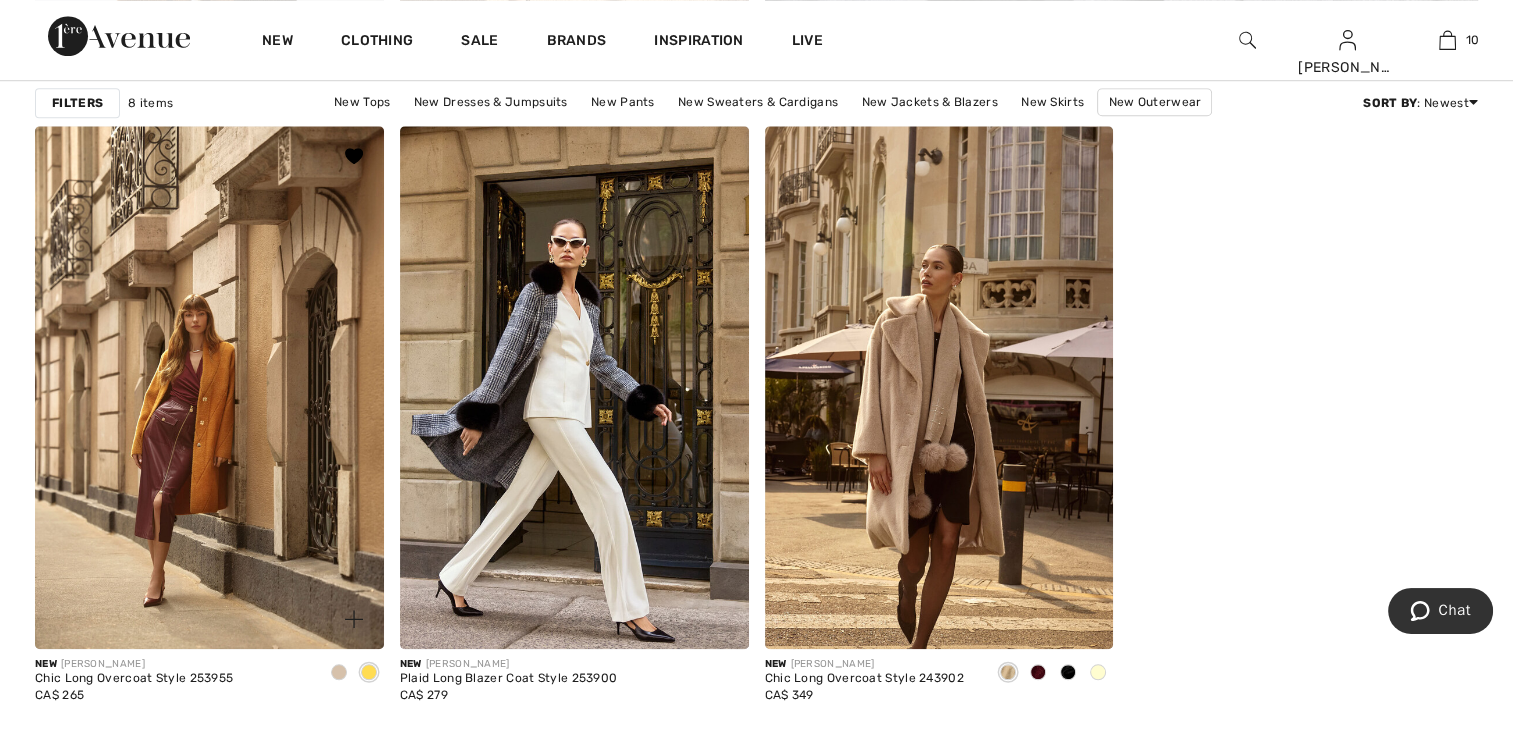 click at bounding box center (339, 672) 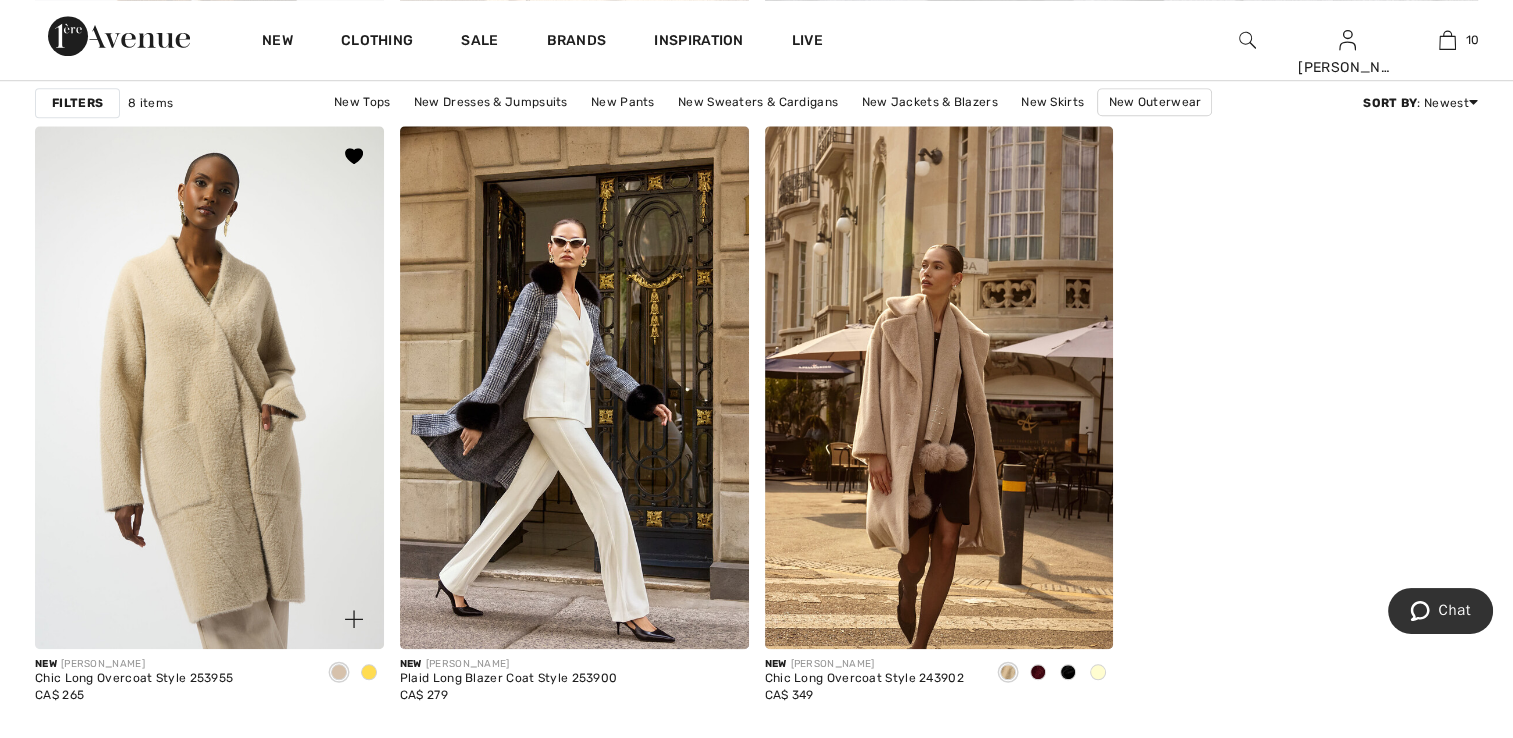 click at bounding box center (209, 387) 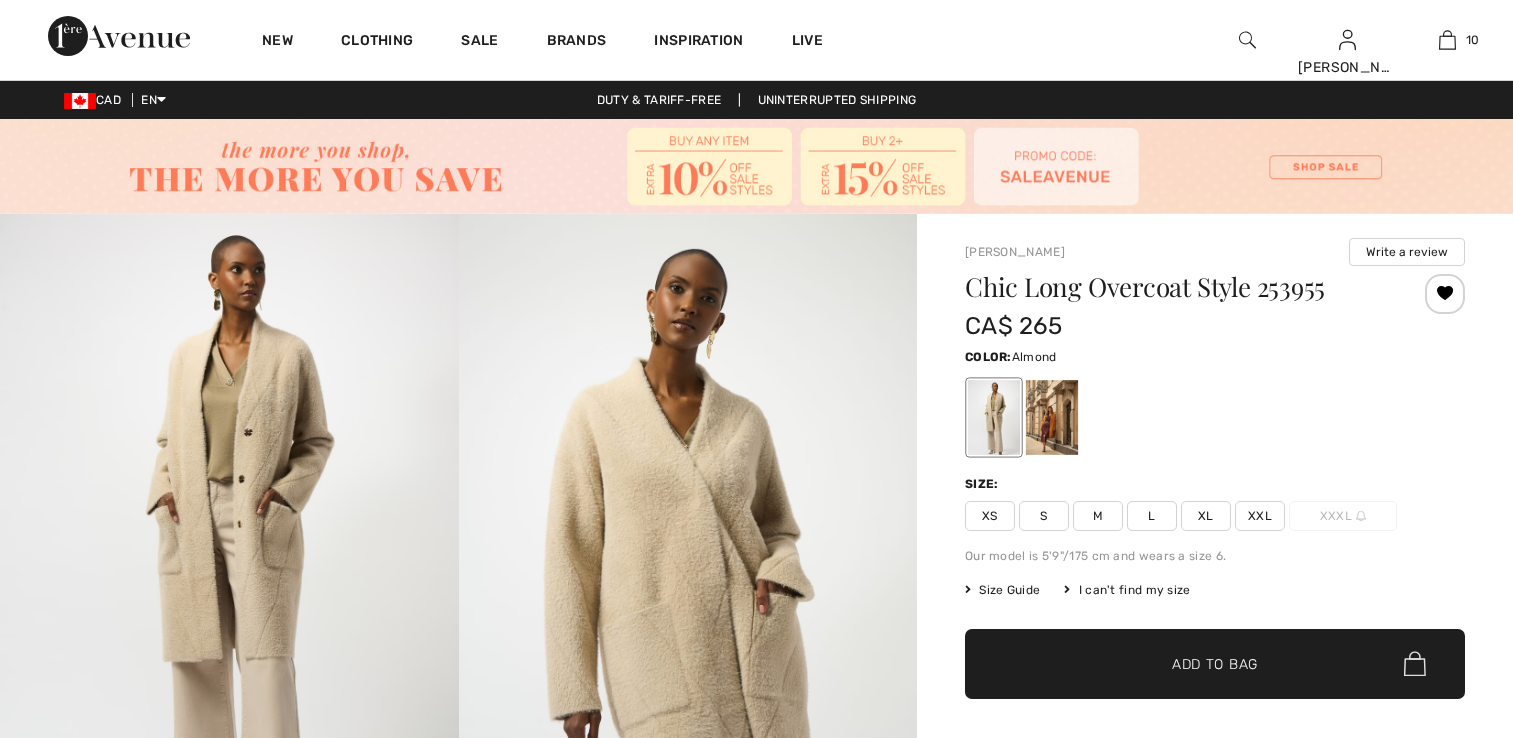 scroll, scrollTop: 0, scrollLeft: 0, axis: both 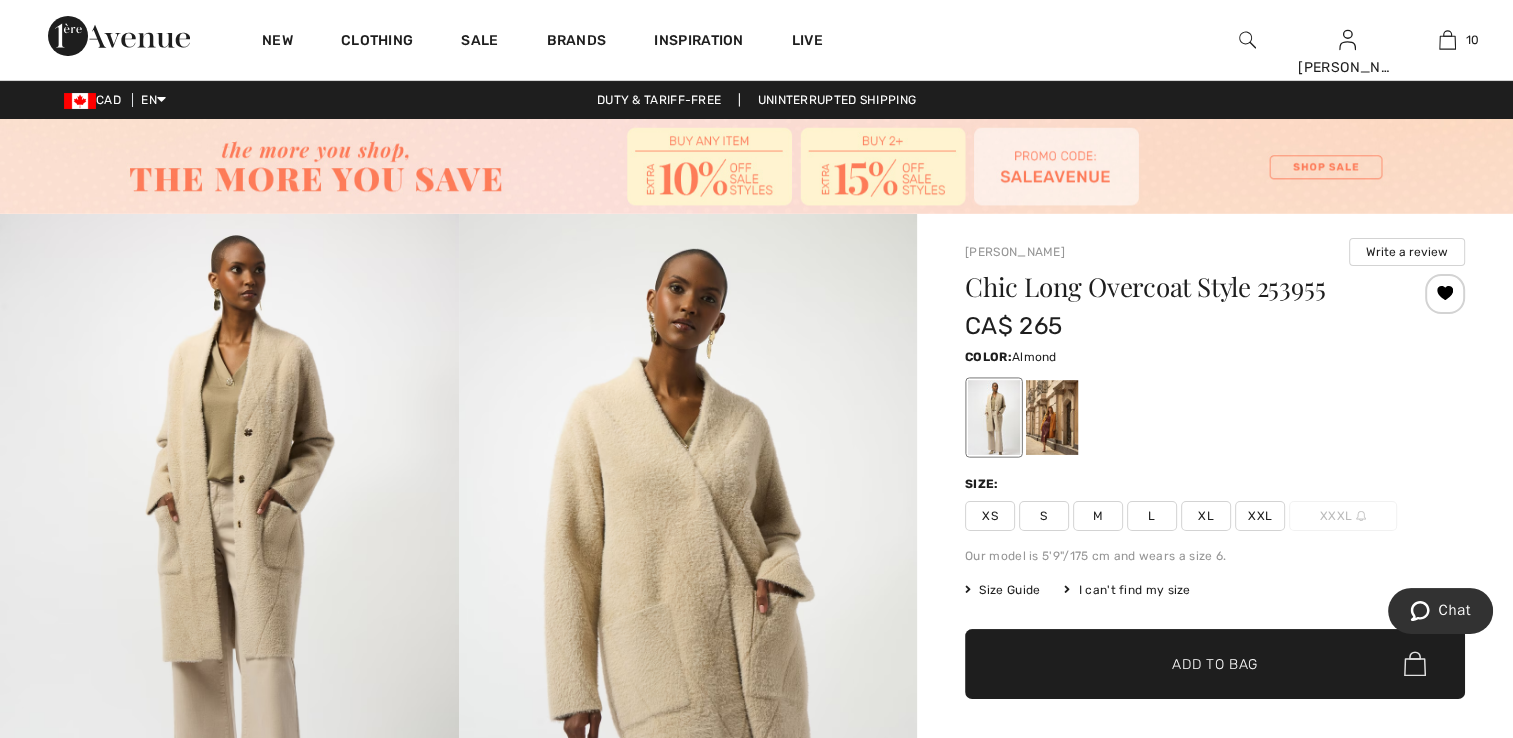 click on "XS" at bounding box center (990, 516) 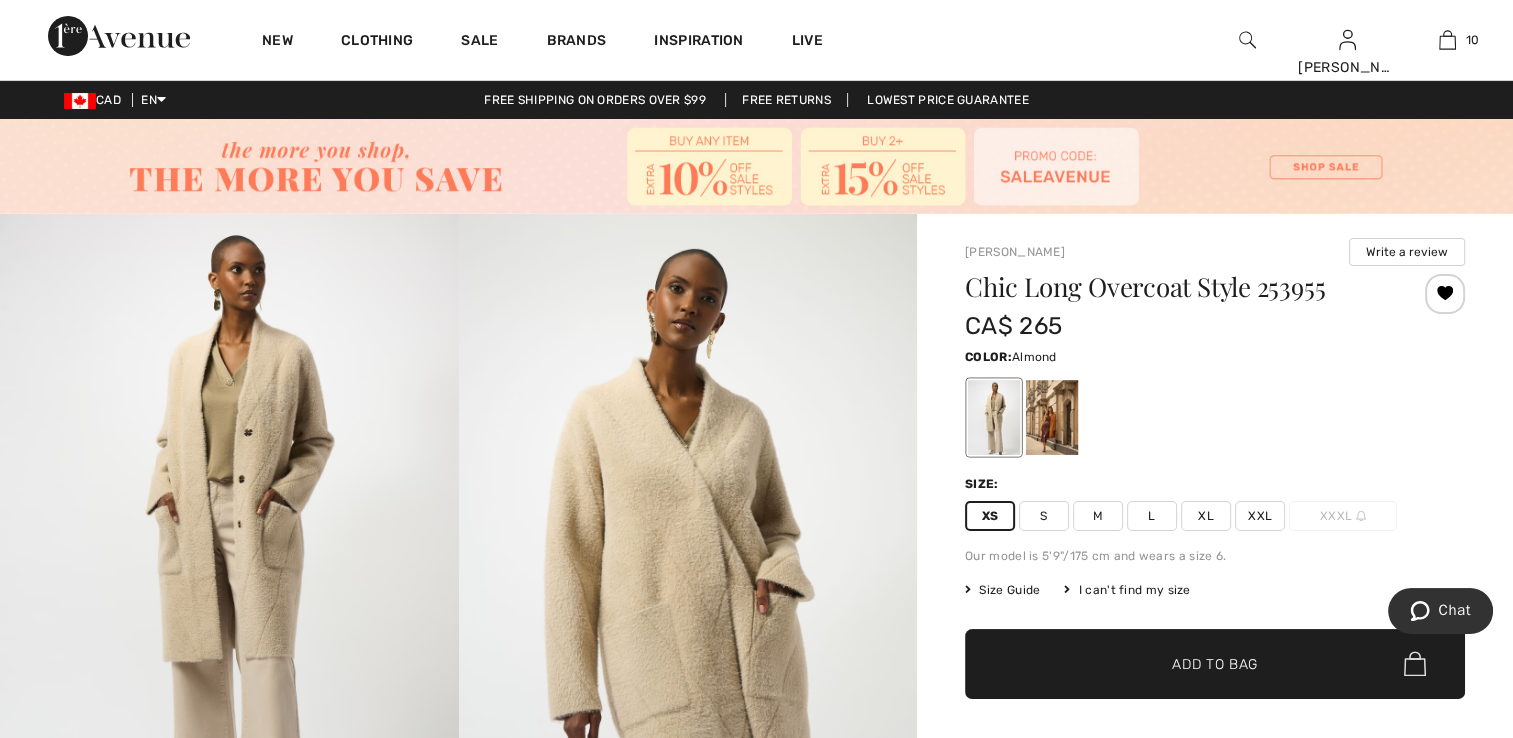 click on "✔ Added to Bag
Add to Bag" at bounding box center (1215, 664) 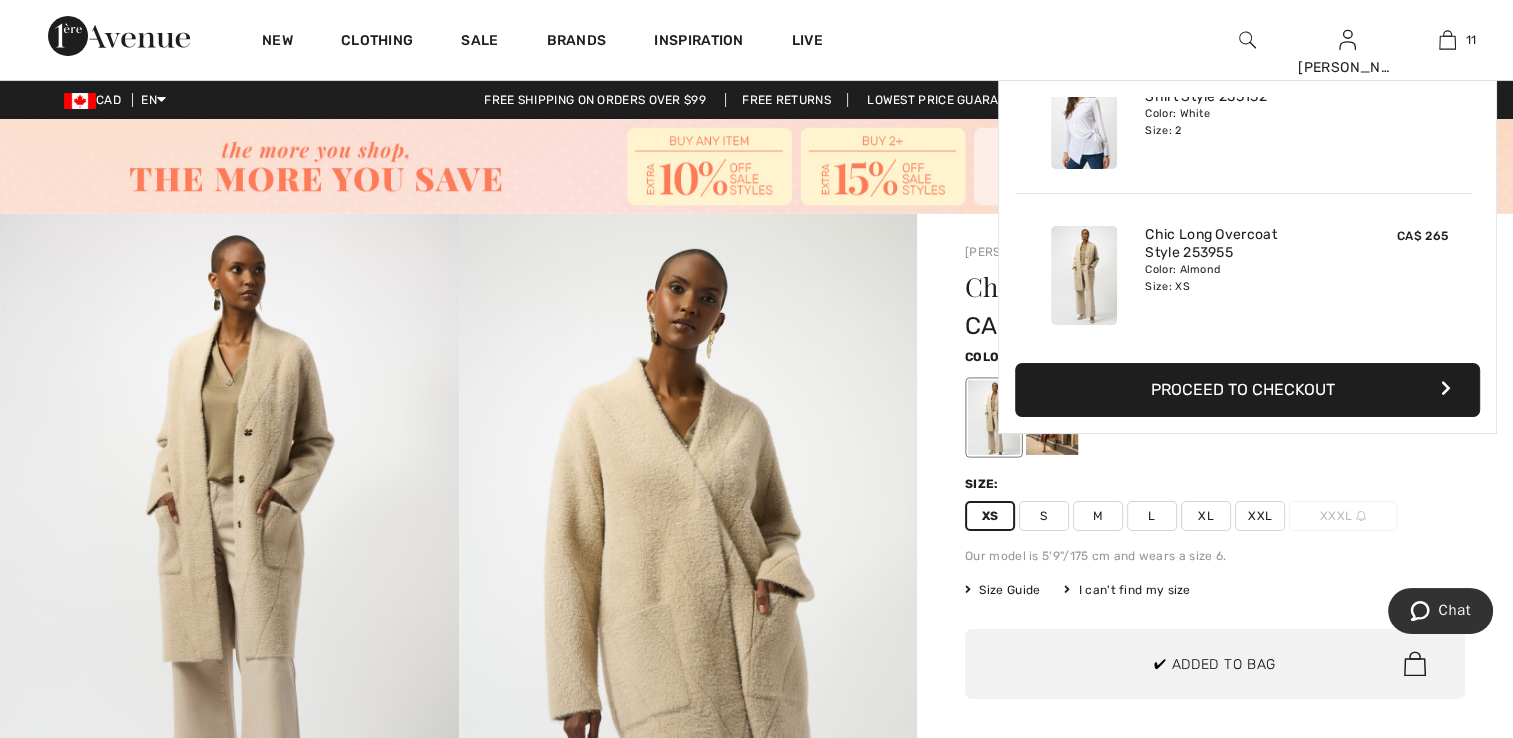scroll, scrollTop: 1463, scrollLeft: 0, axis: vertical 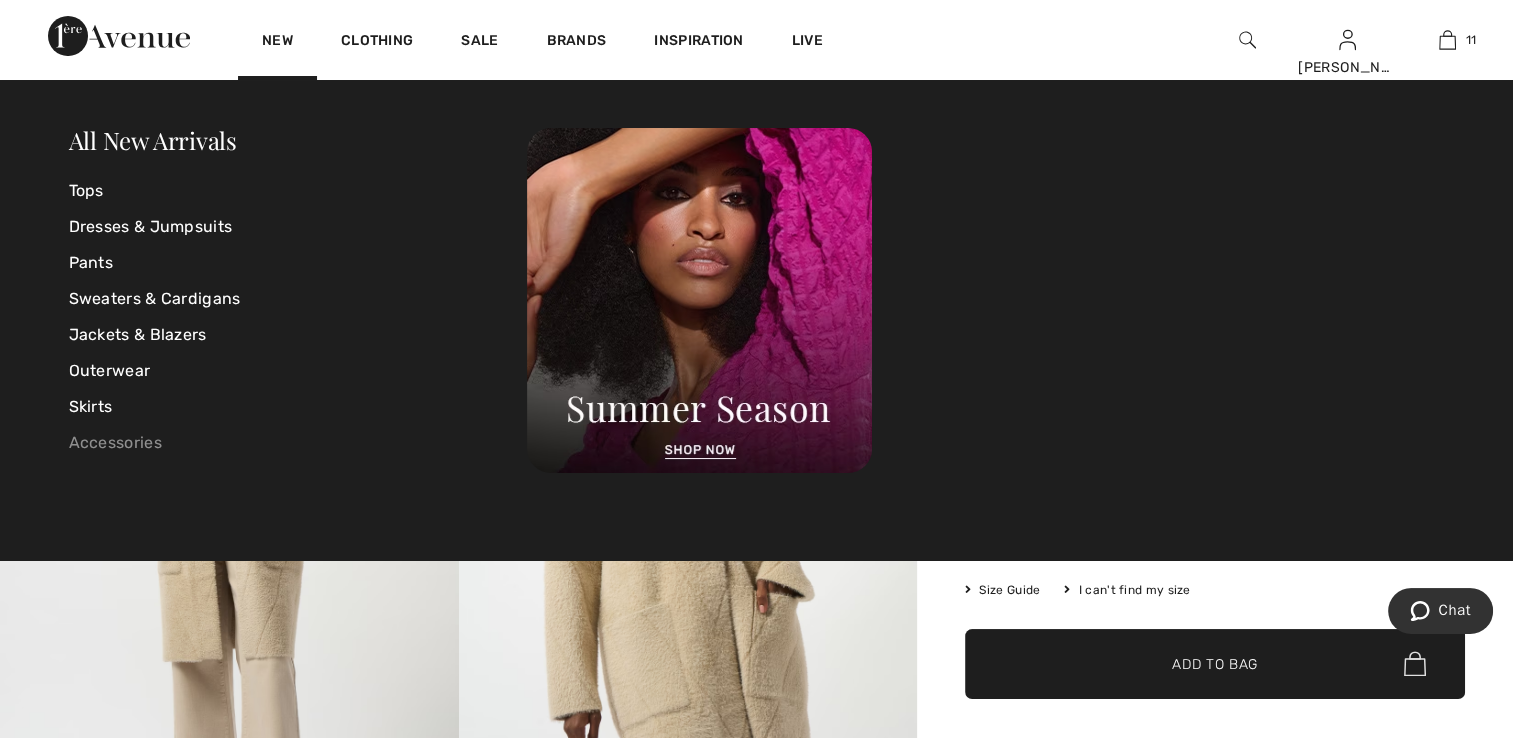 click on "Accessories" at bounding box center (298, 443) 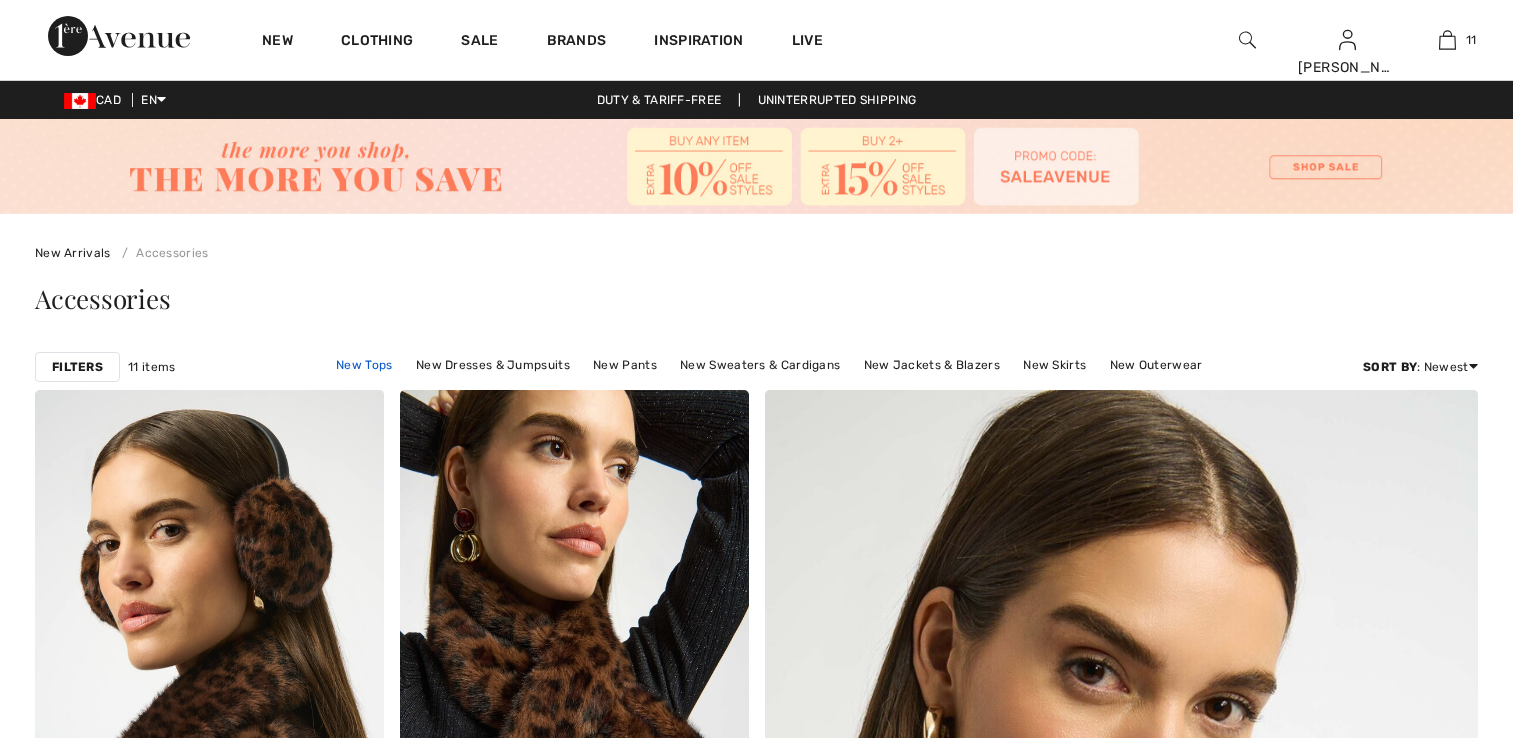 scroll, scrollTop: 0, scrollLeft: 0, axis: both 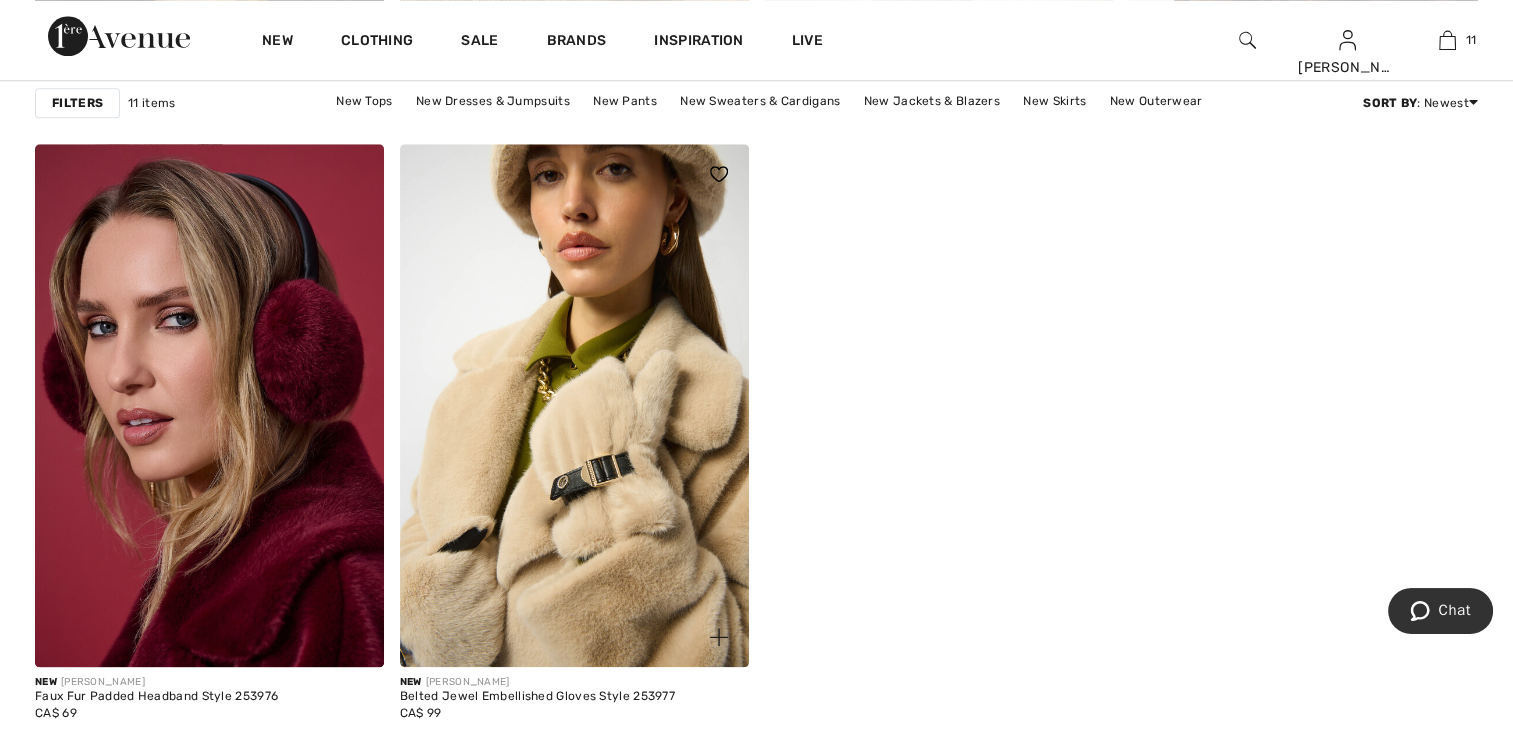 click at bounding box center (574, 405) 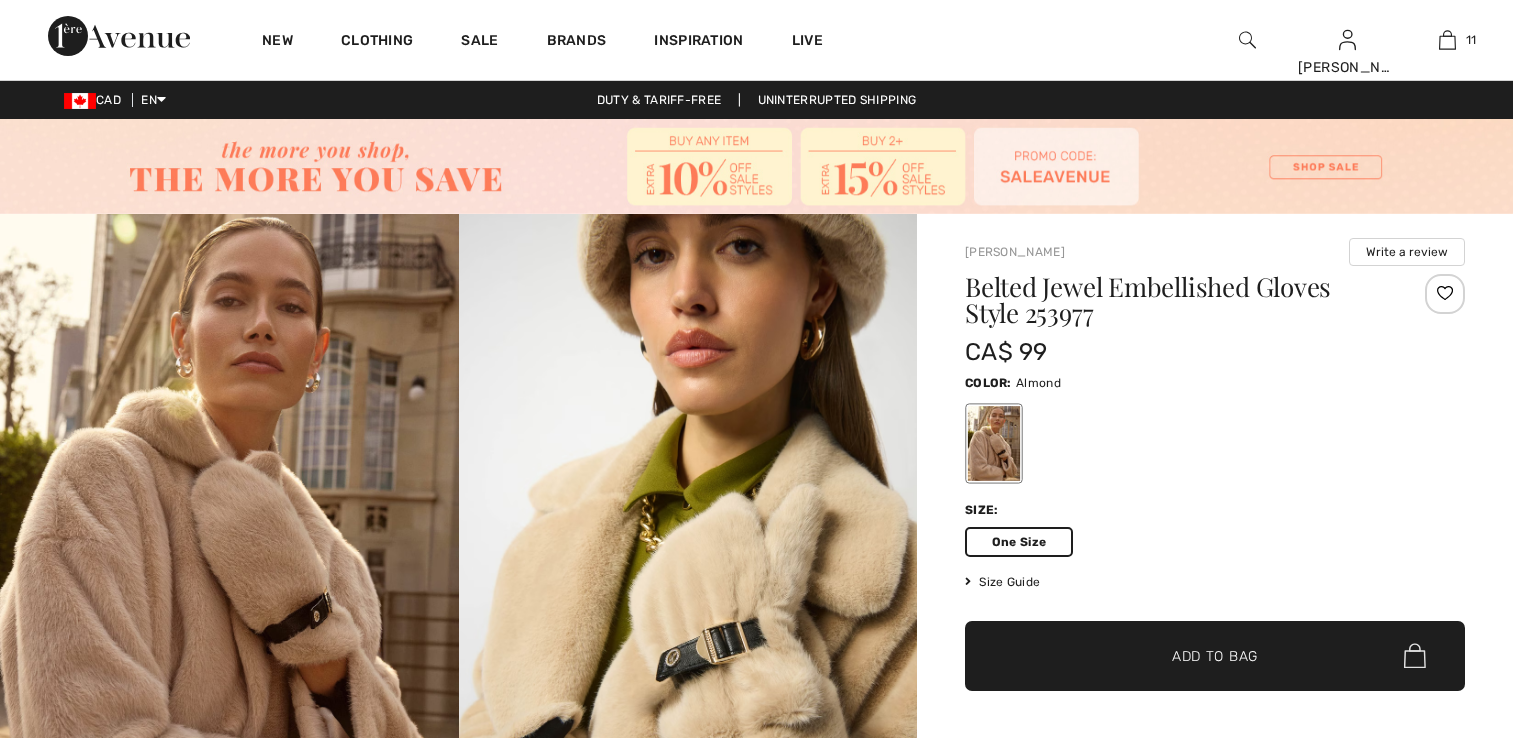scroll, scrollTop: 0, scrollLeft: 0, axis: both 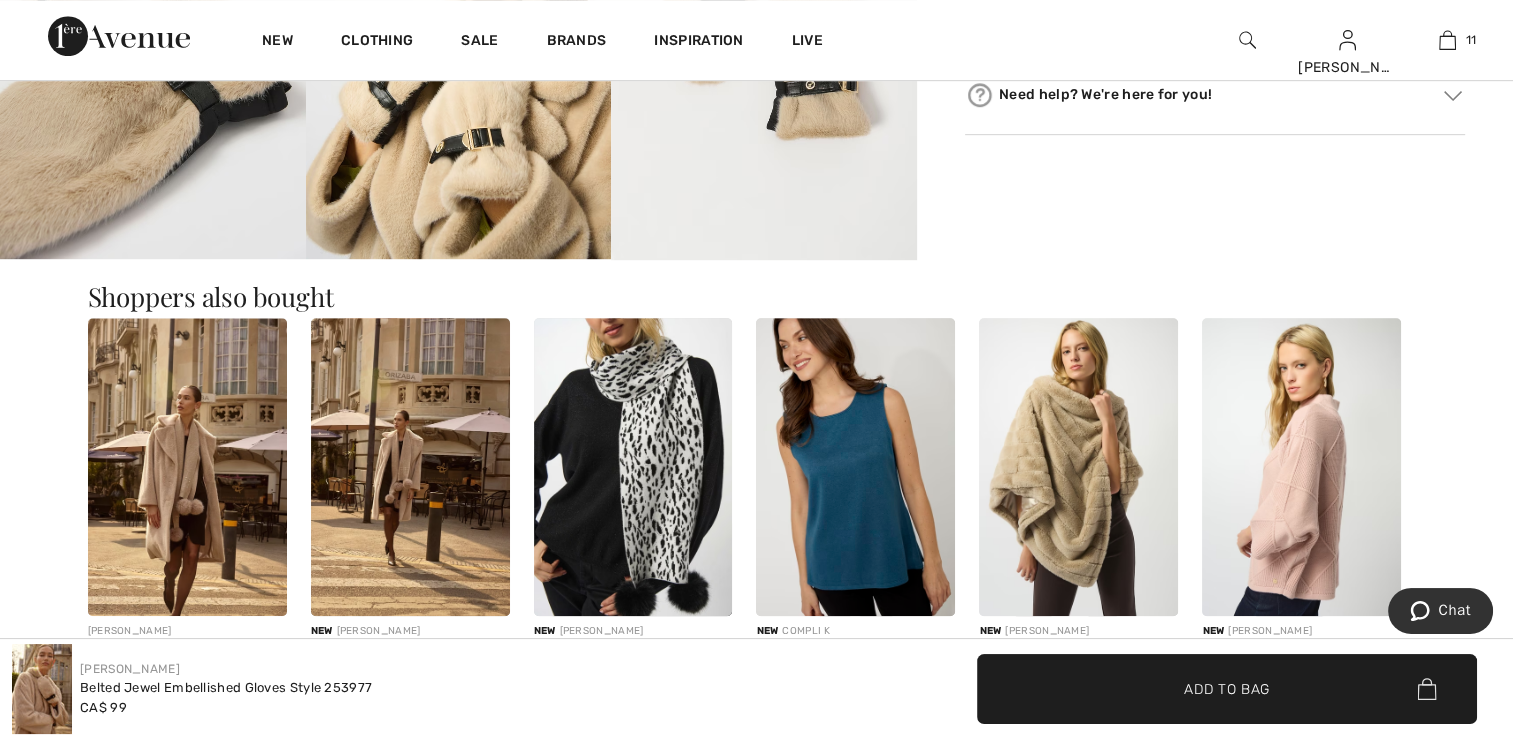 click at bounding box center [410, 467] 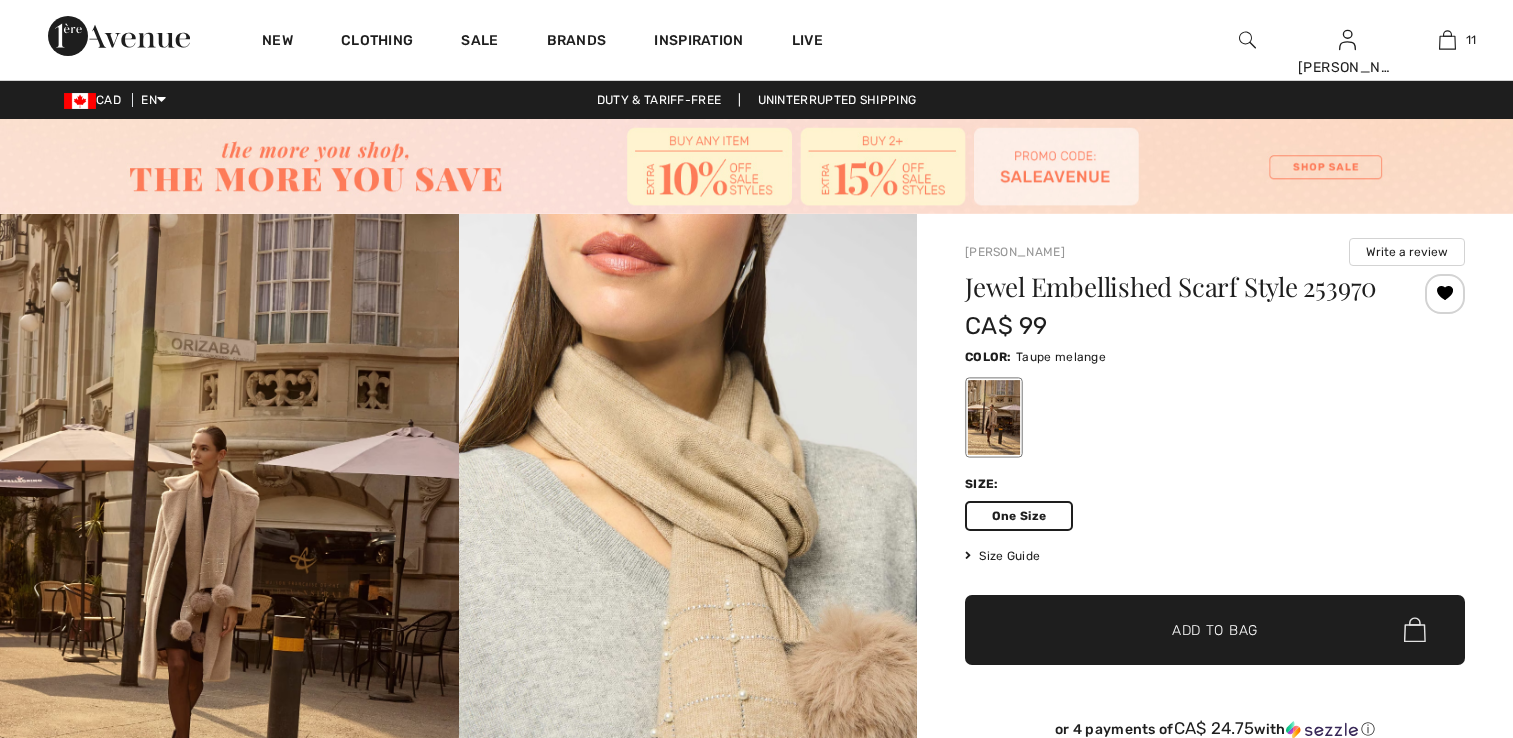 scroll, scrollTop: 0, scrollLeft: 0, axis: both 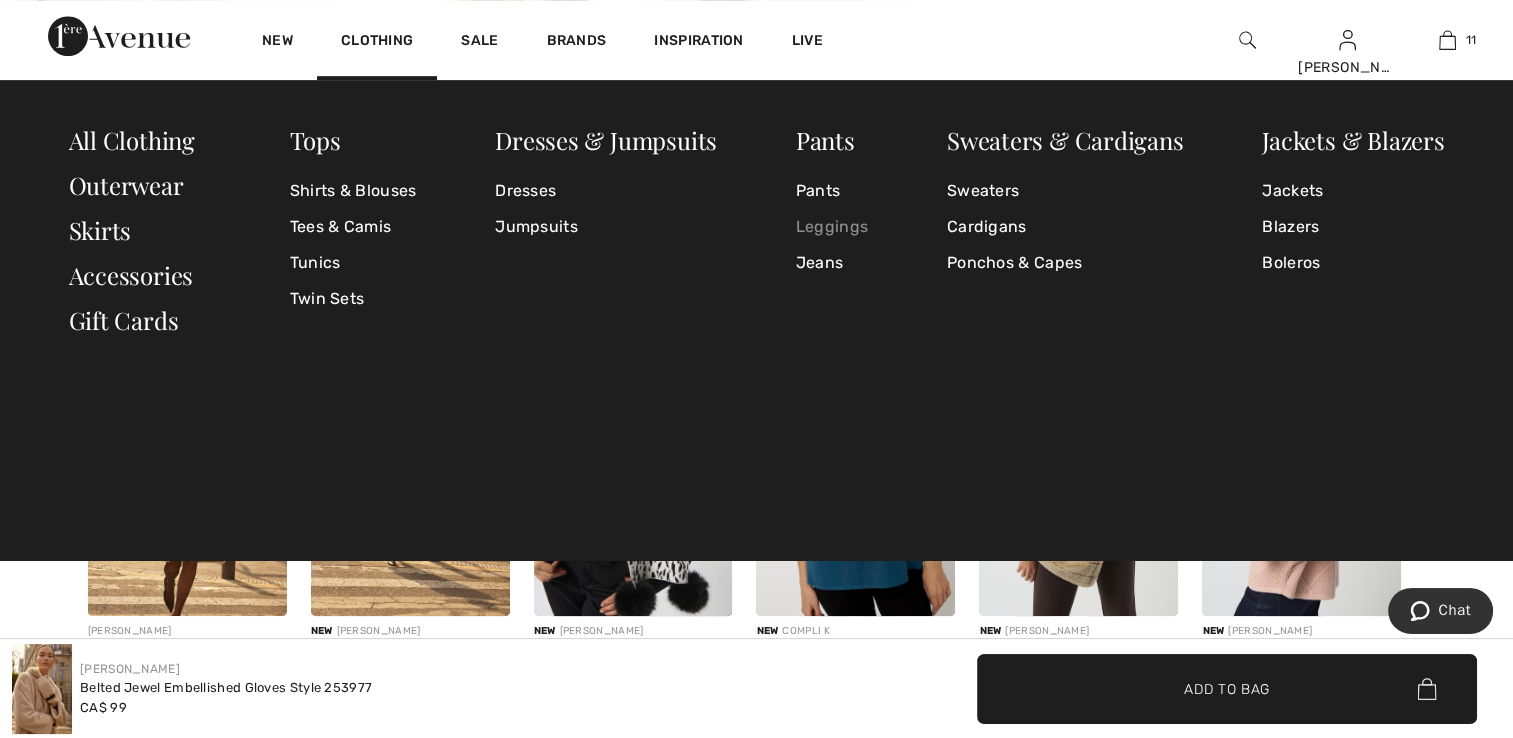 click on "Leggings" 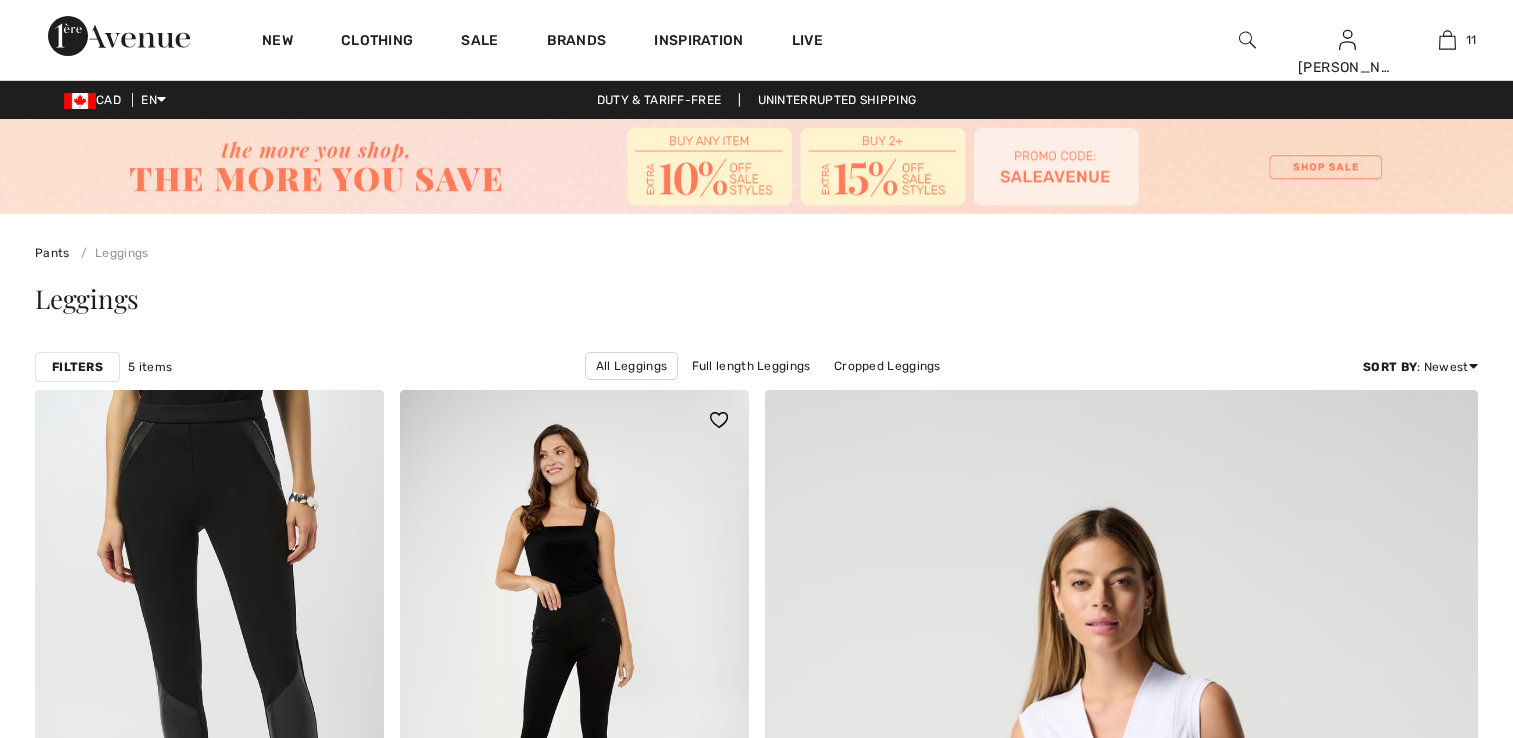 scroll, scrollTop: 0, scrollLeft: 0, axis: both 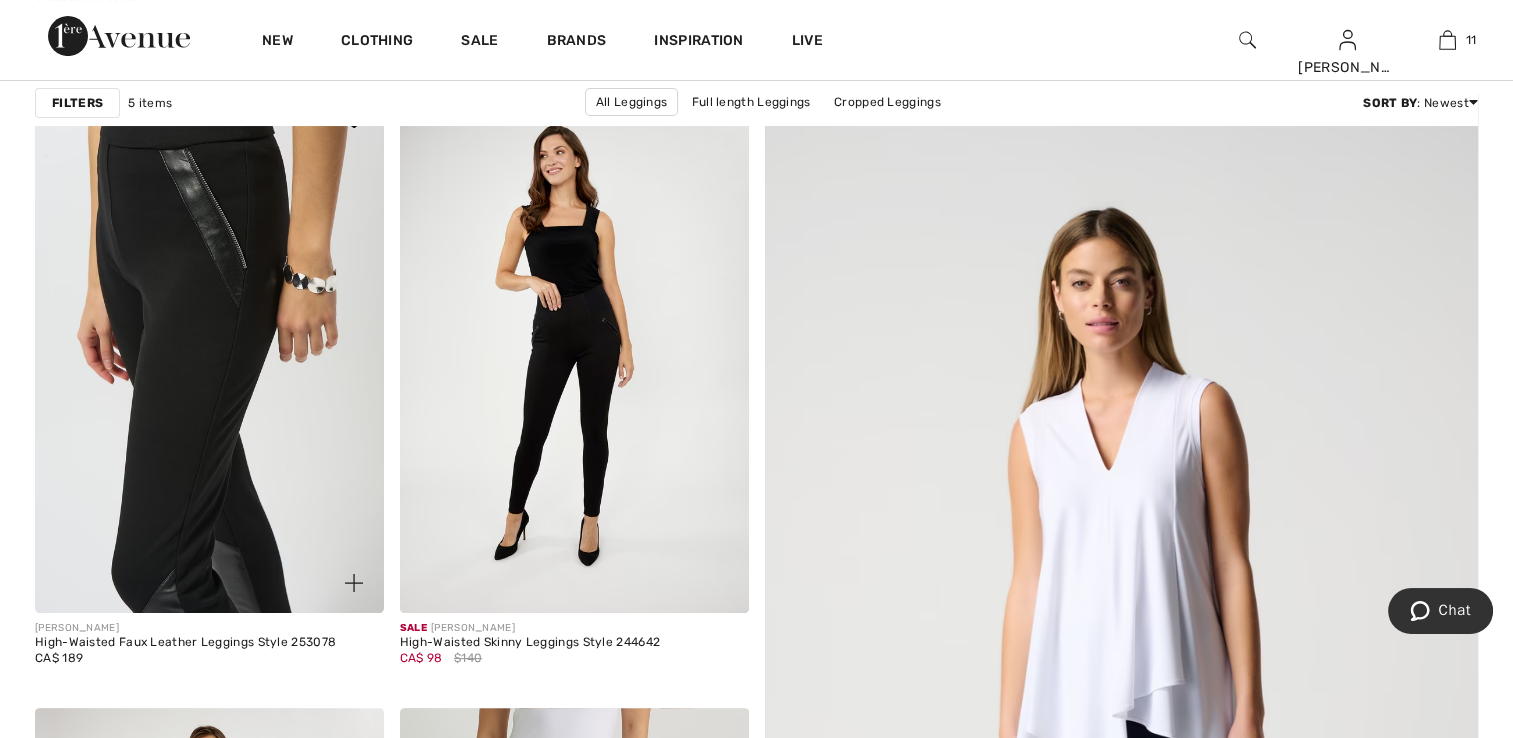 click at bounding box center (209, 351) 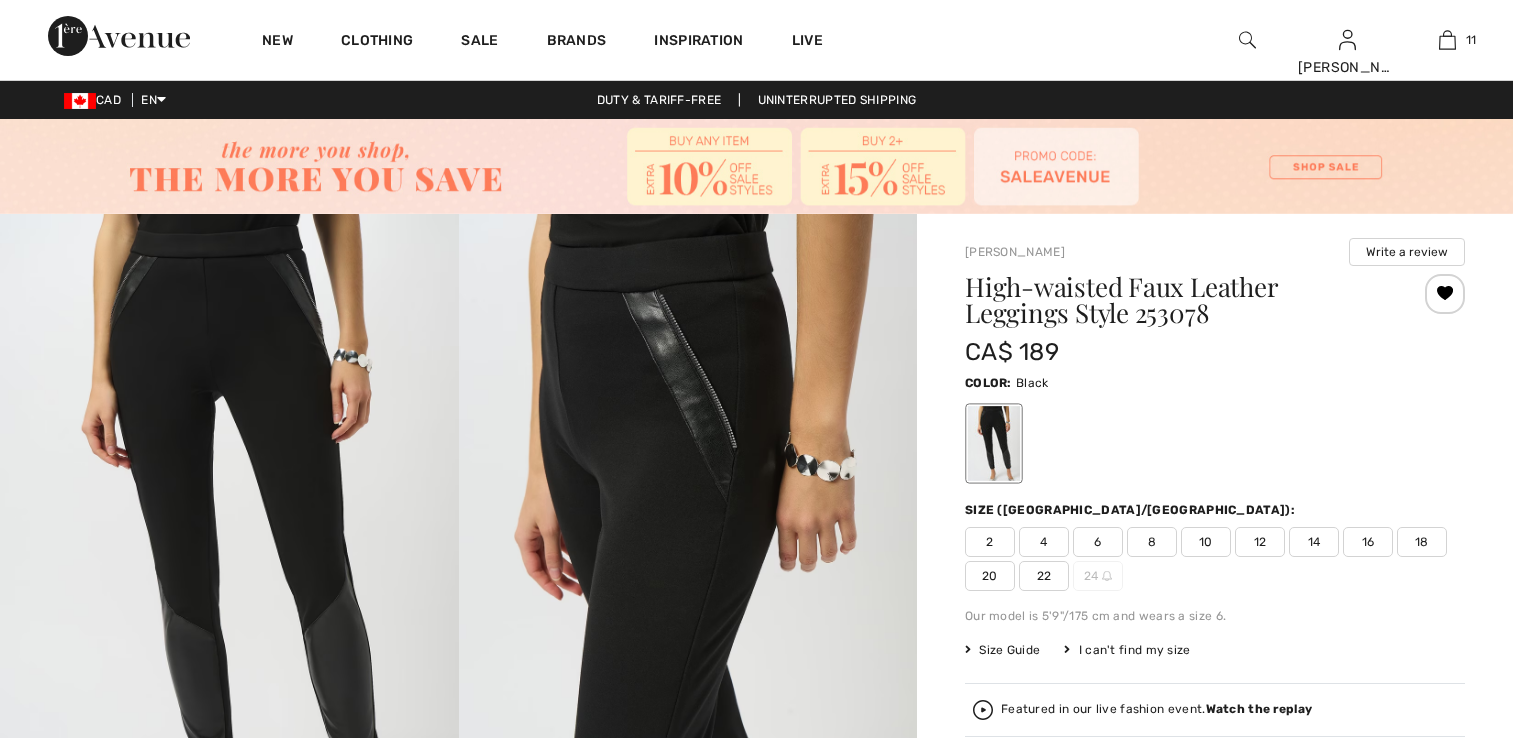 scroll, scrollTop: 0, scrollLeft: 0, axis: both 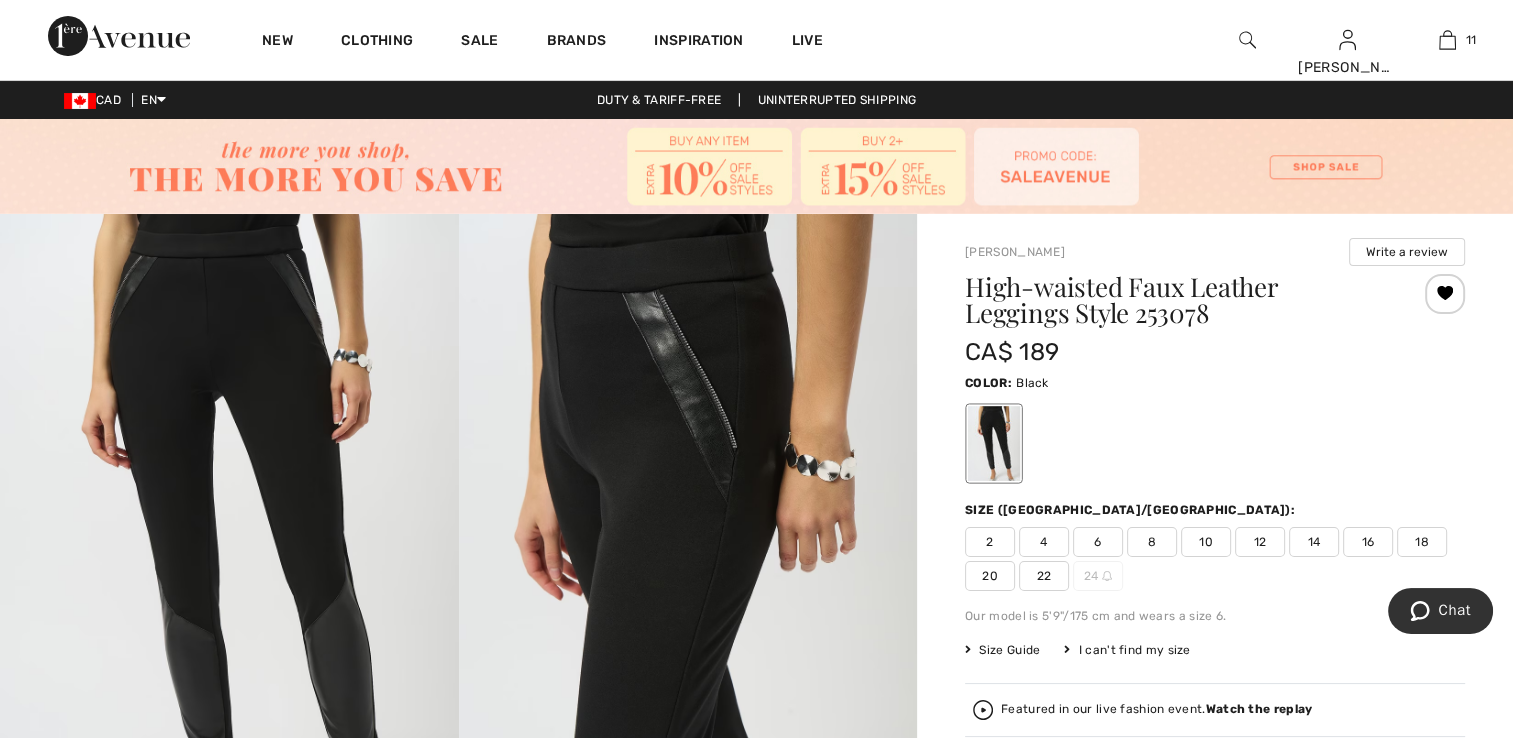 click on "2" at bounding box center (990, 542) 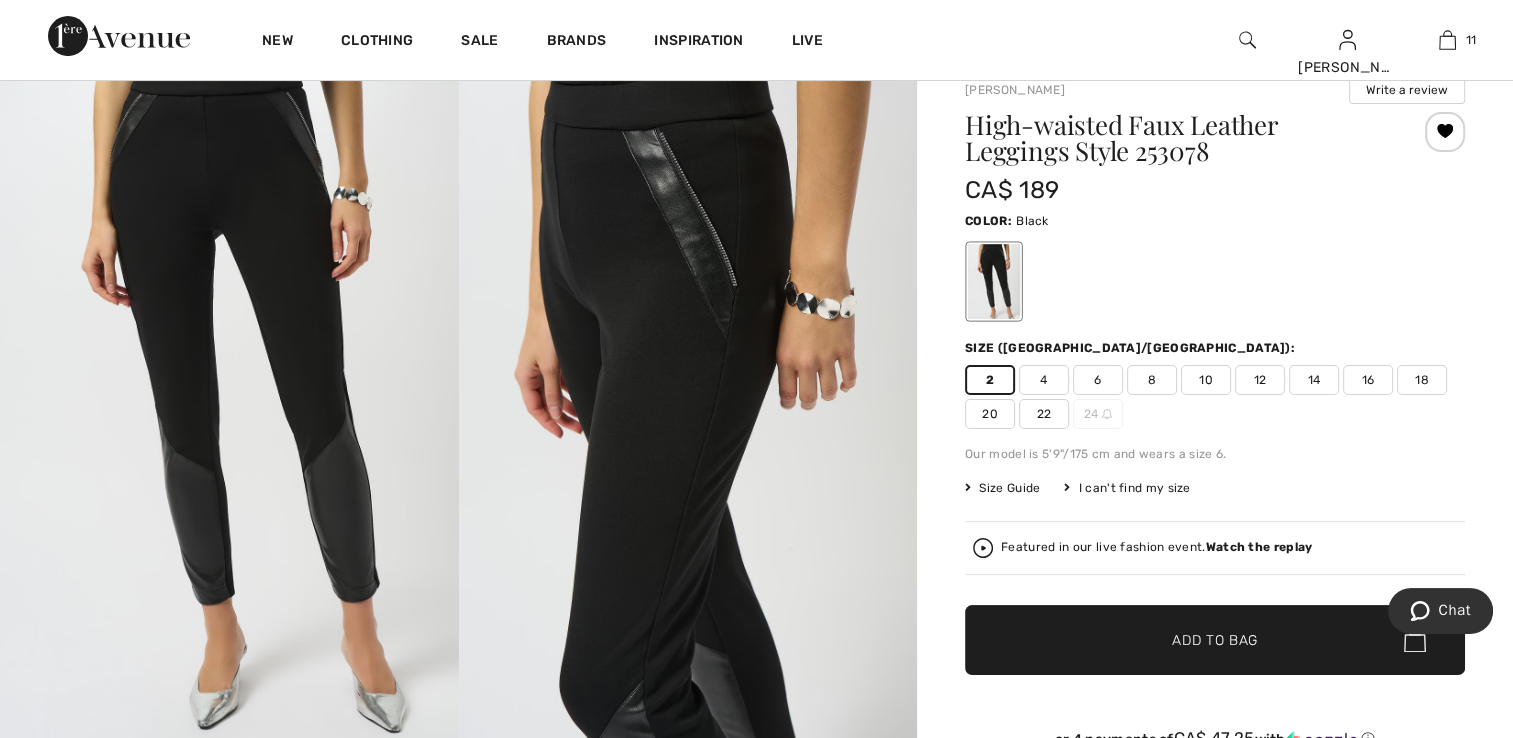 scroll, scrollTop: 200, scrollLeft: 0, axis: vertical 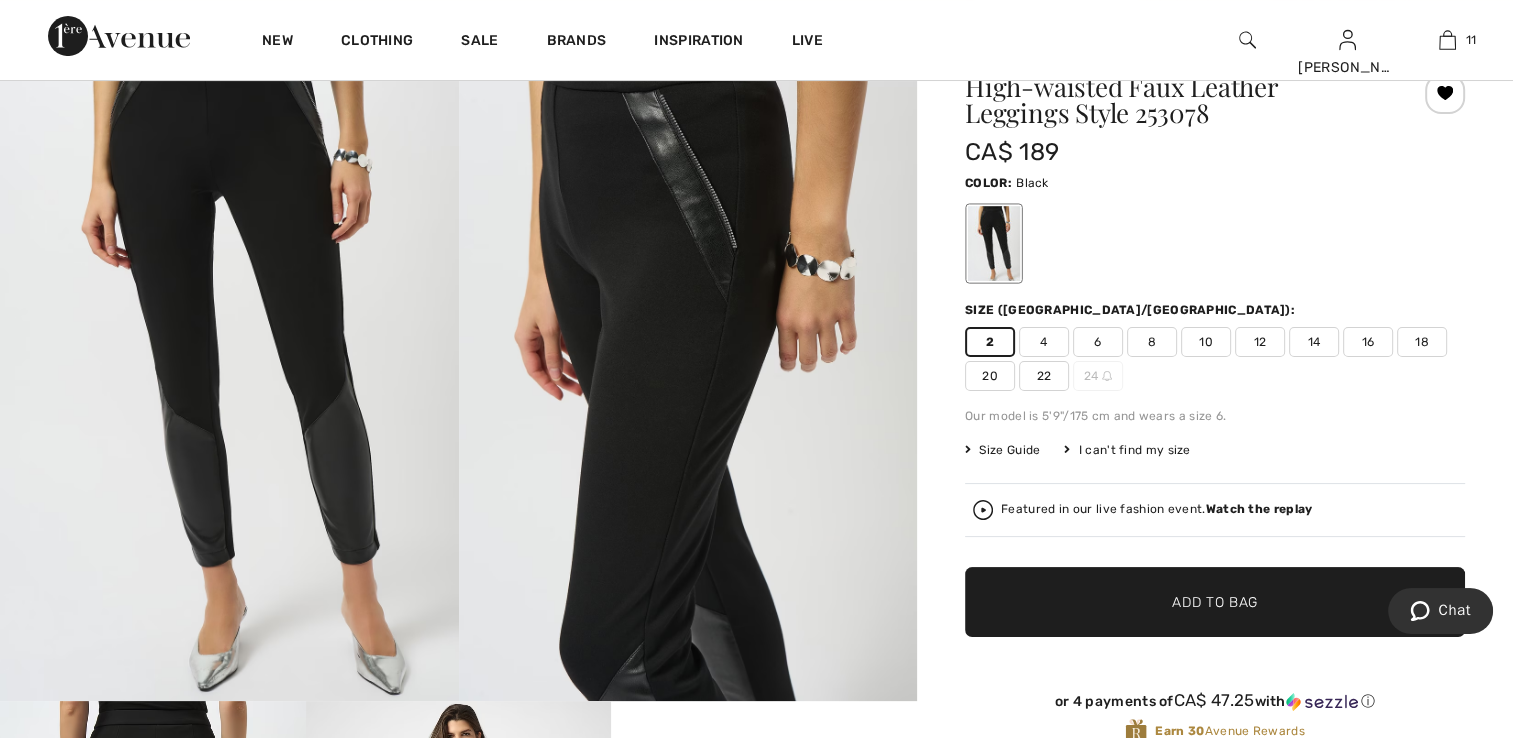 click on "Add to Bag" at bounding box center (1215, 601) 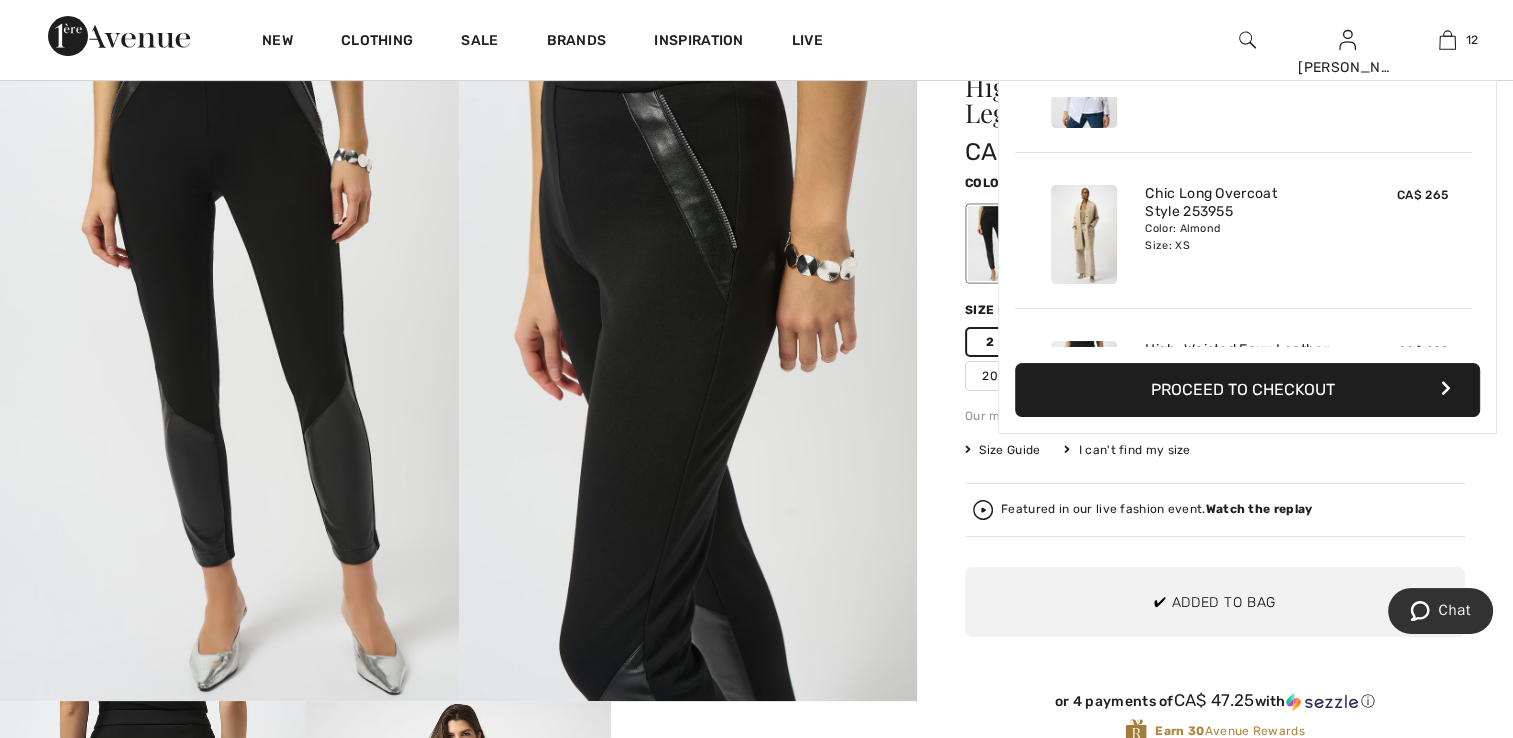 scroll, scrollTop: 1619, scrollLeft: 0, axis: vertical 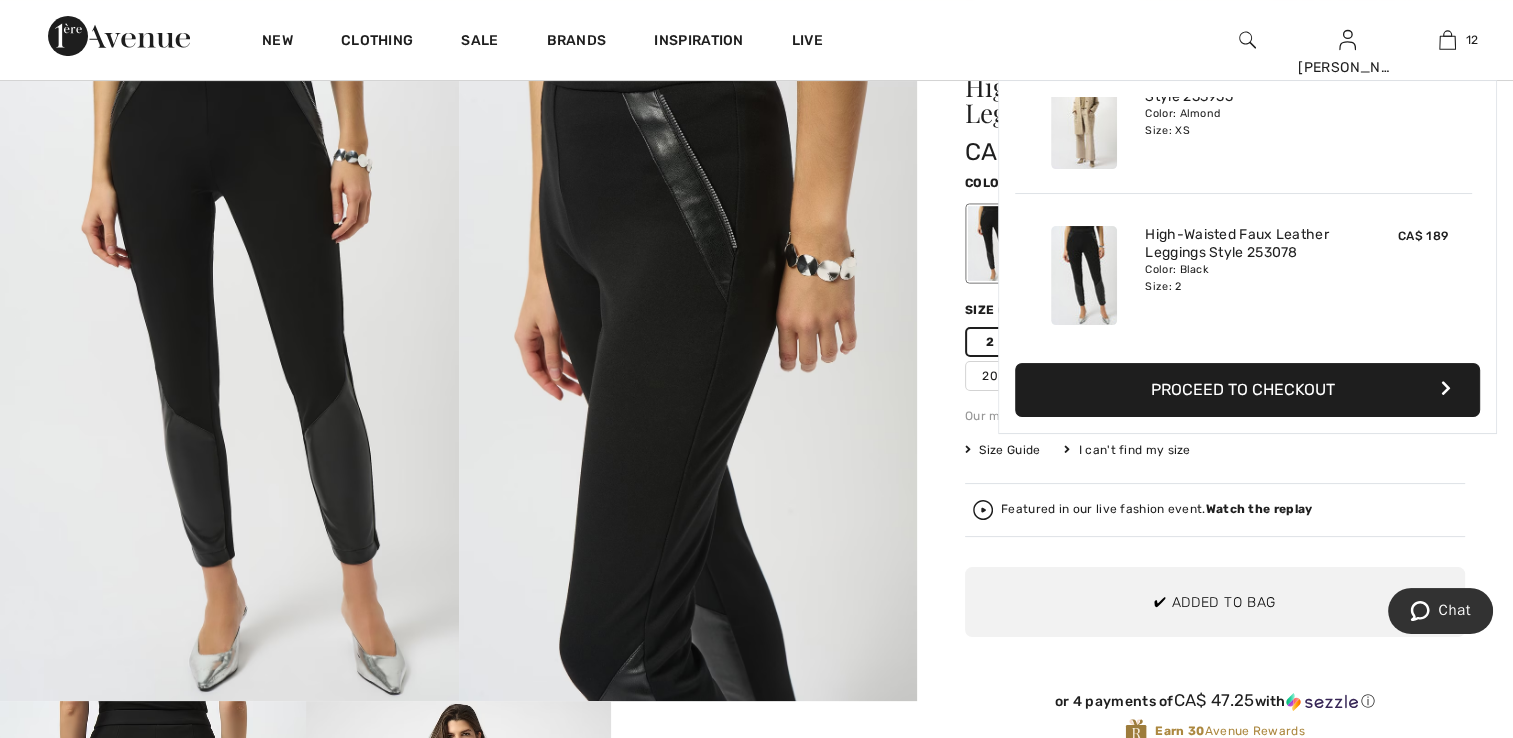 click on "Featured in our live fashion event.  Watch the replay" at bounding box center [1215, 510] 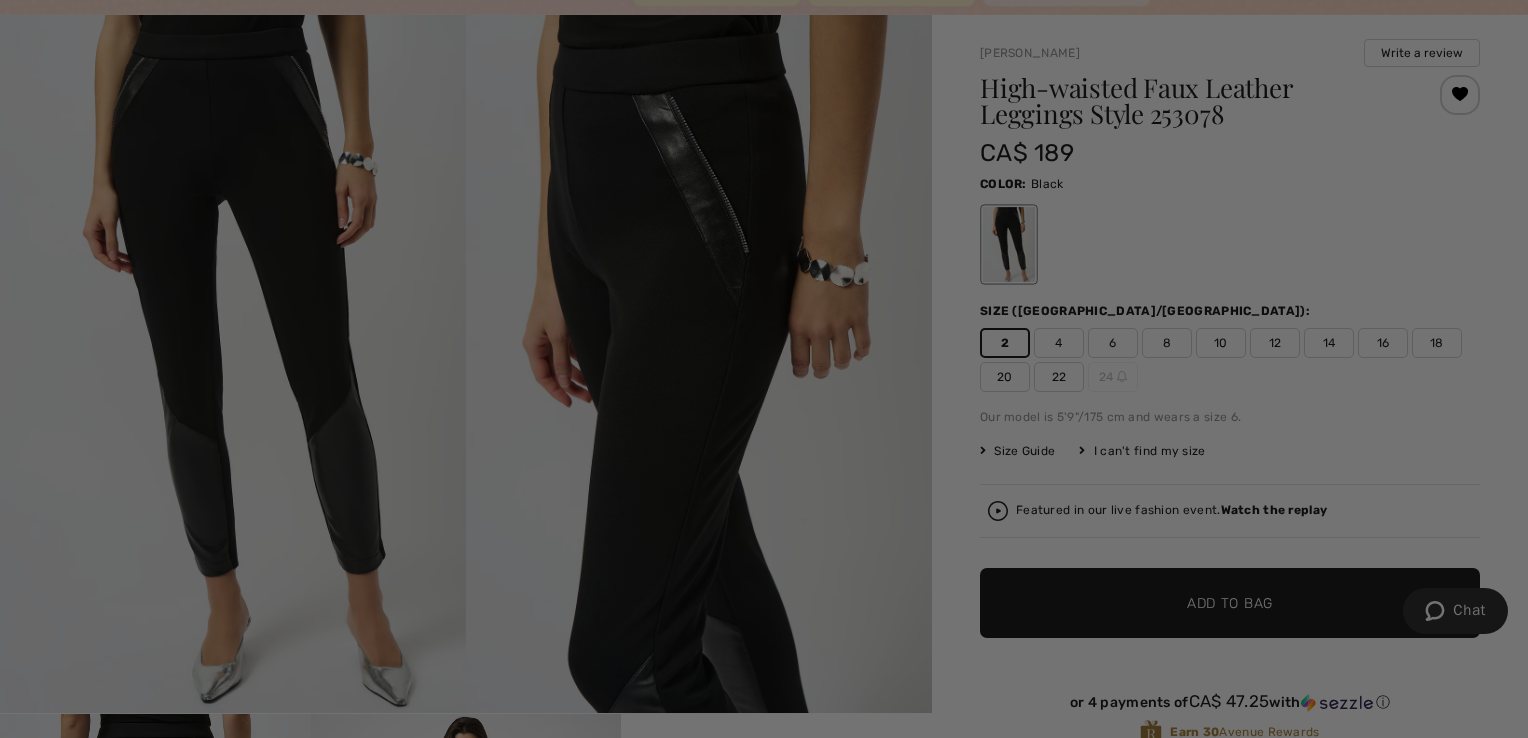 scroll, scrollTop: 0, scrollLeft: 0, axis: both 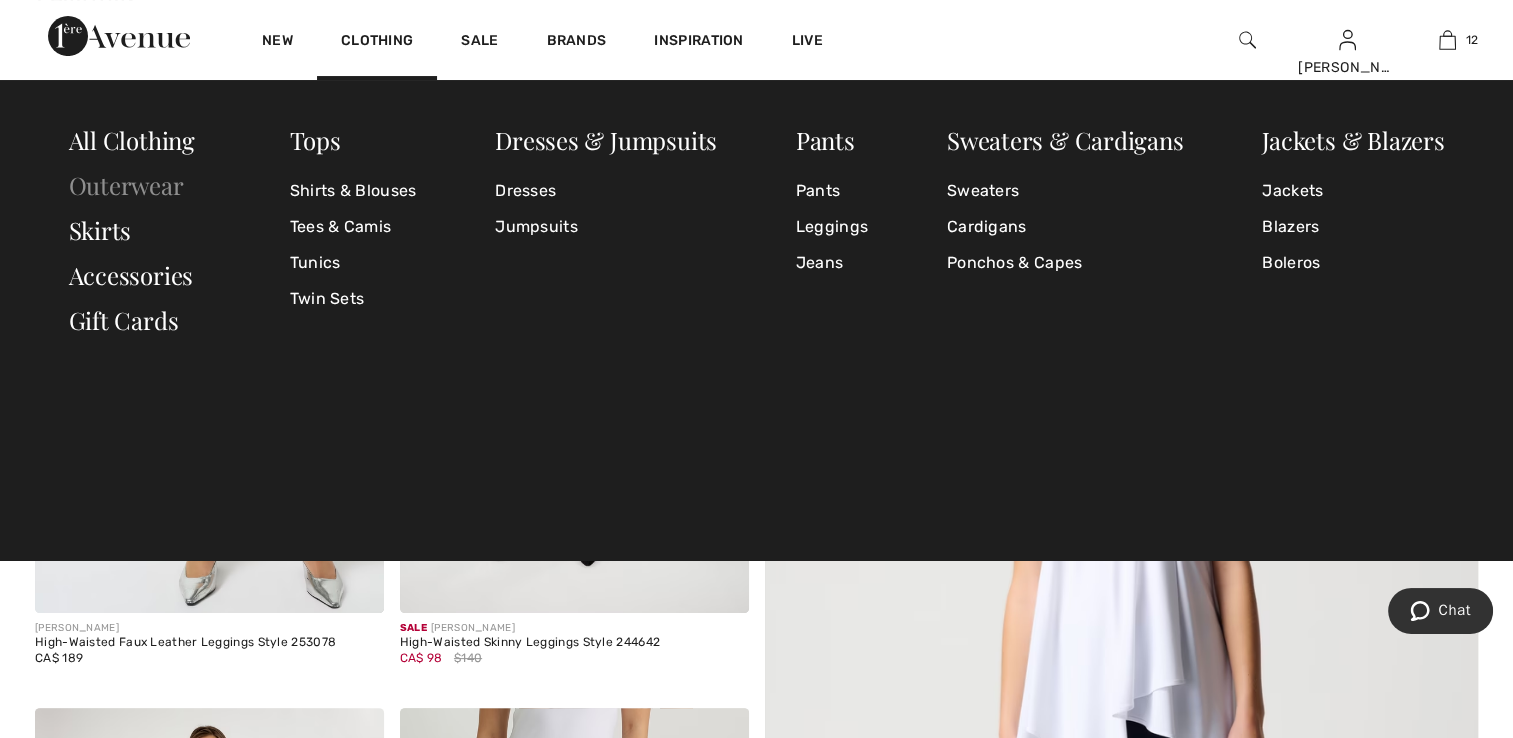 click on "Outerwear" at bounding box center (126, 185) 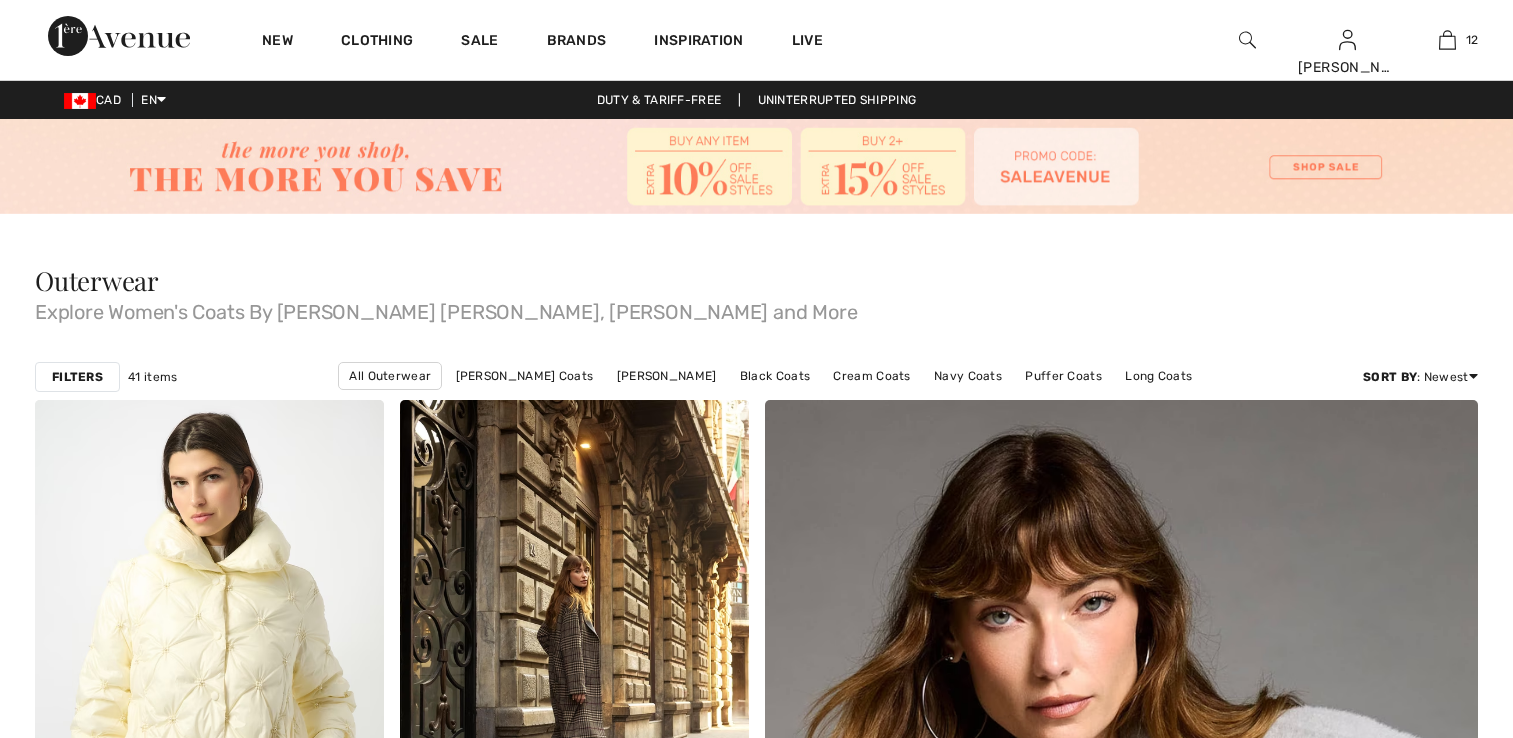 scroll, scrollTop: 0, scrollLeft: 0, axis: both 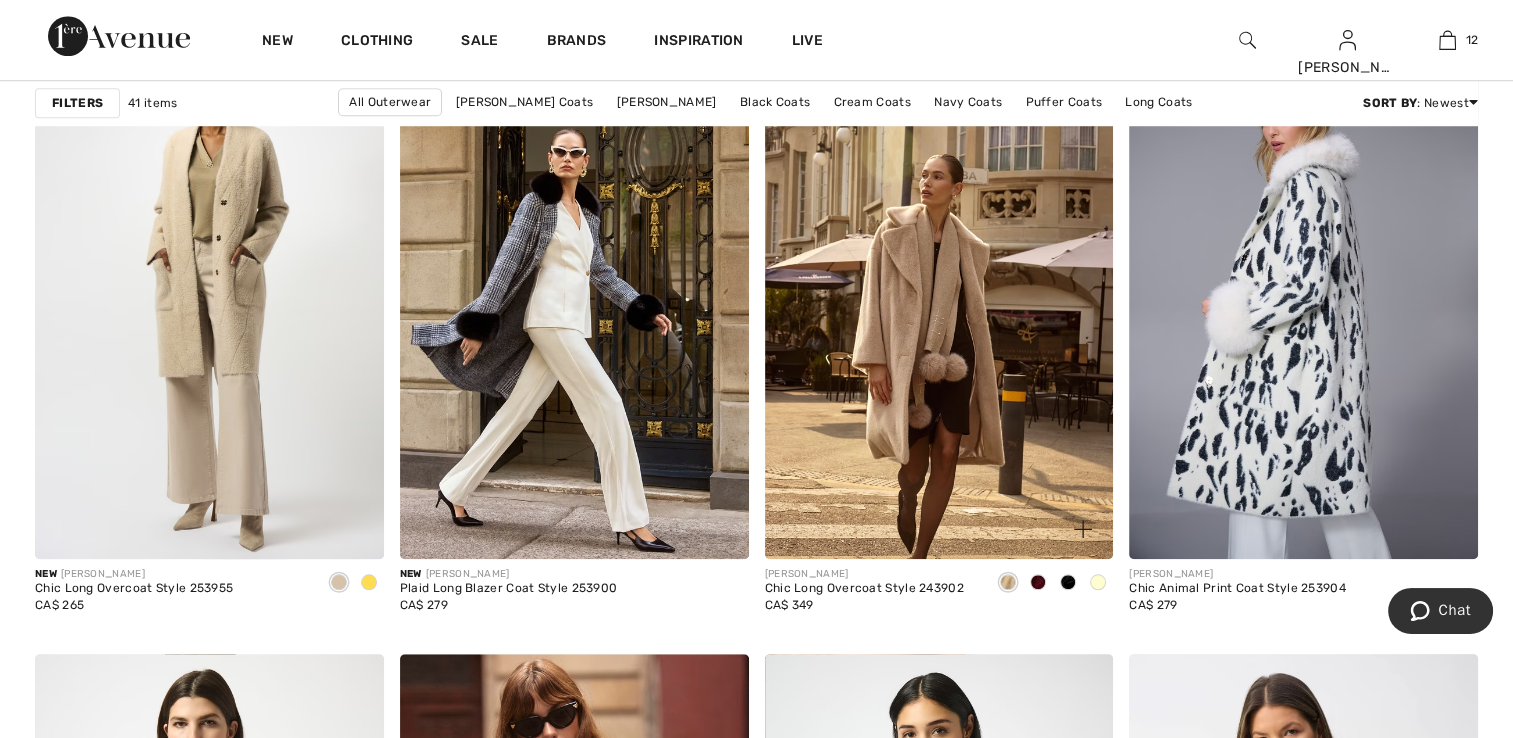 click at bounding box center (1038, 582) 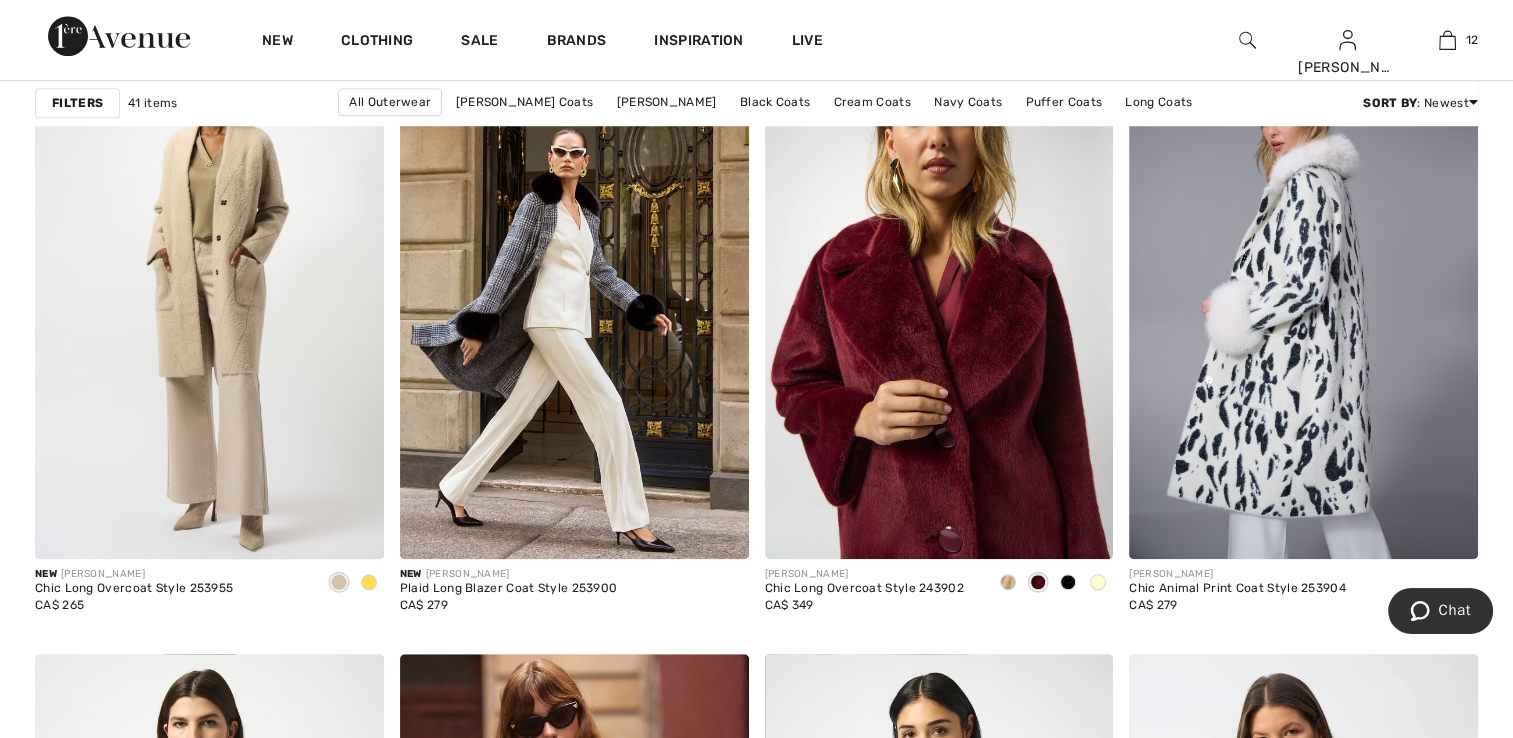 click at bounding box center [939, 297] 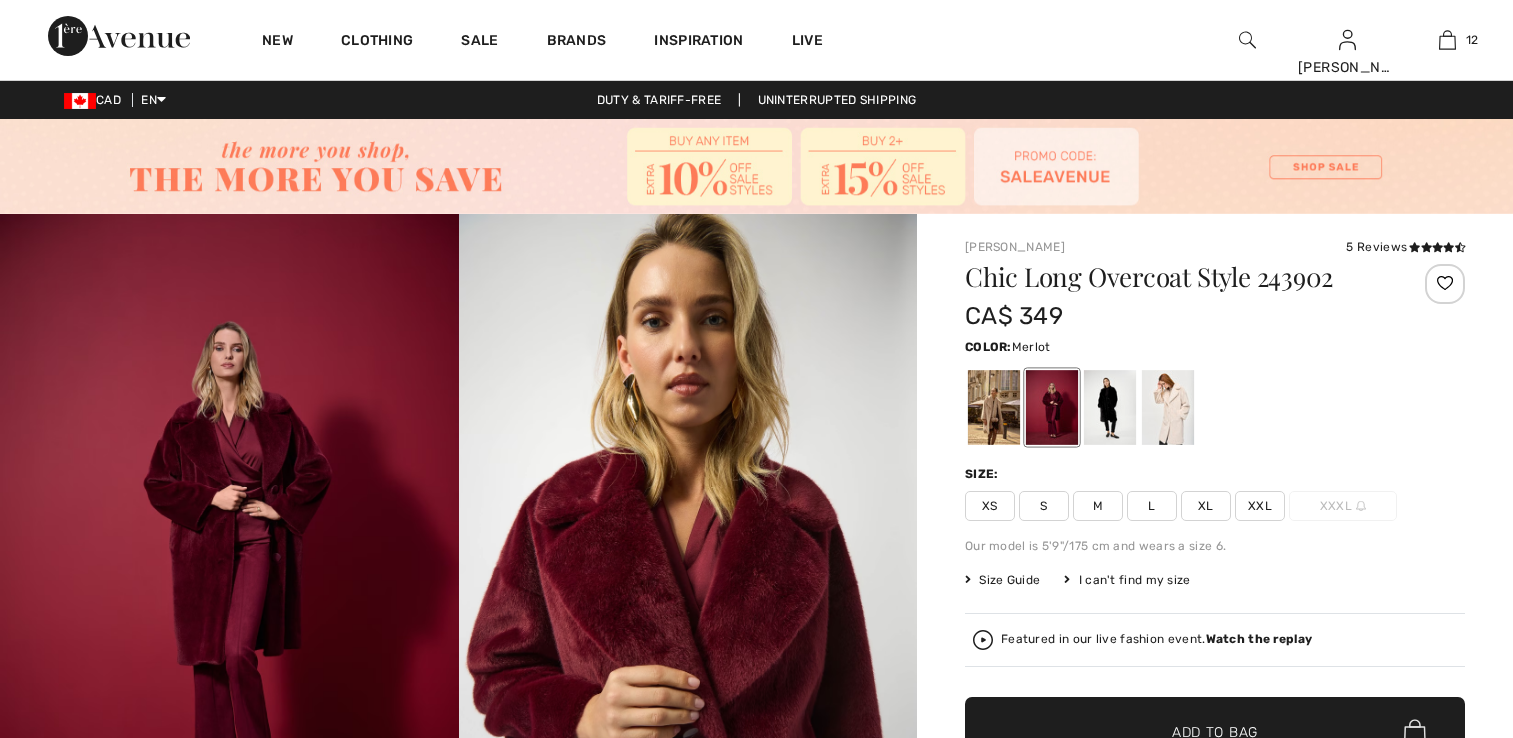 scroll, scrollTop: 0, scrollLeft: 0, axis: both 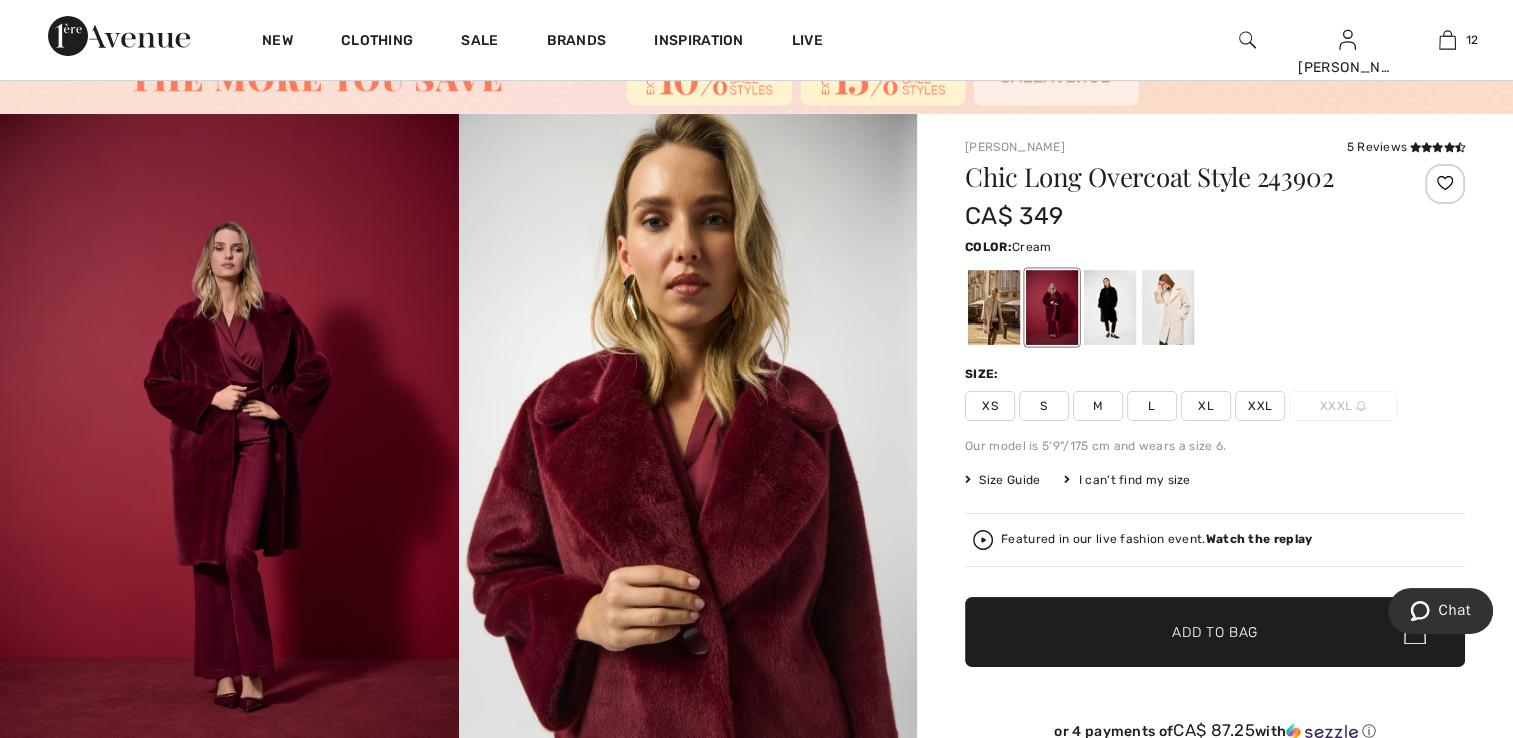 click at bounding box center [1168, 307] 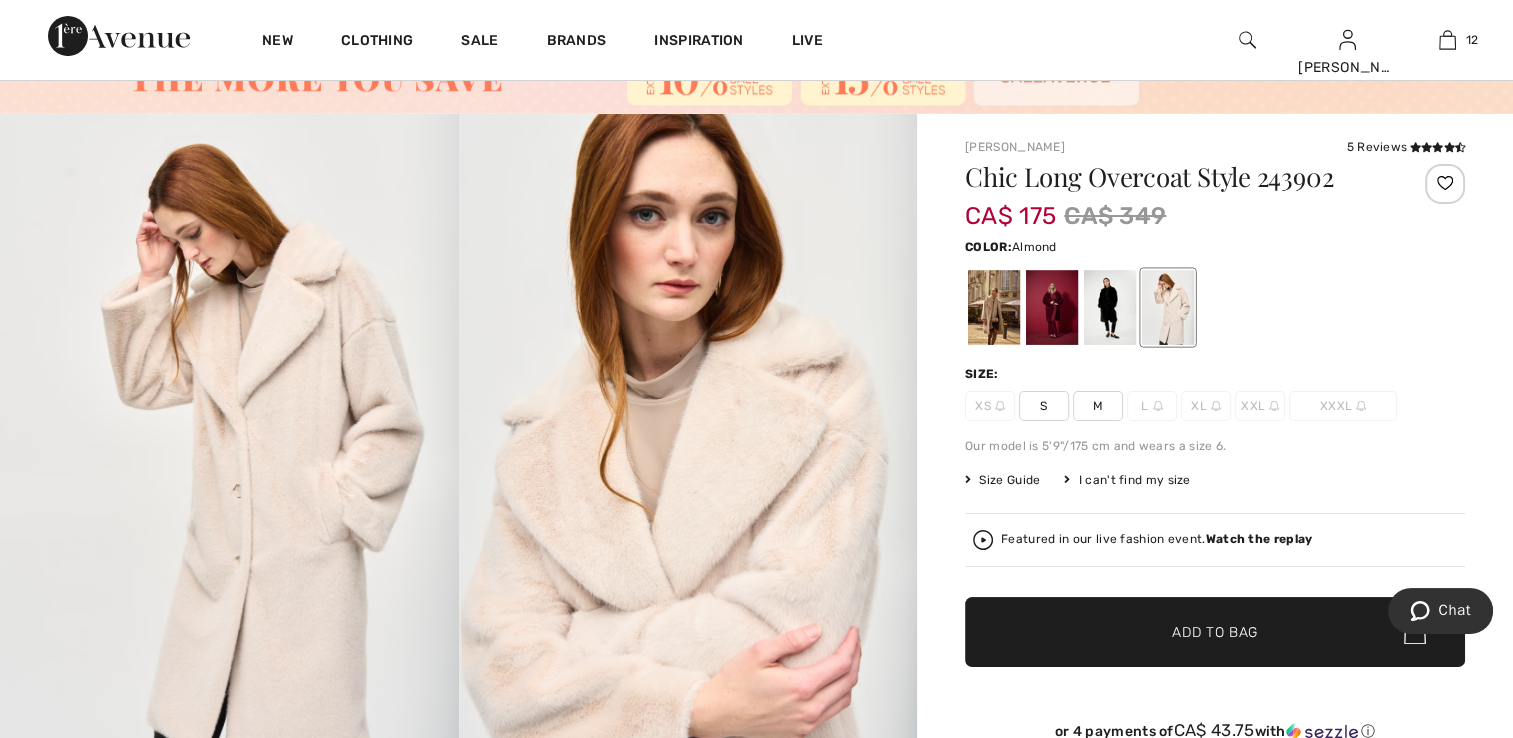 click at bounding box center (994, 307) 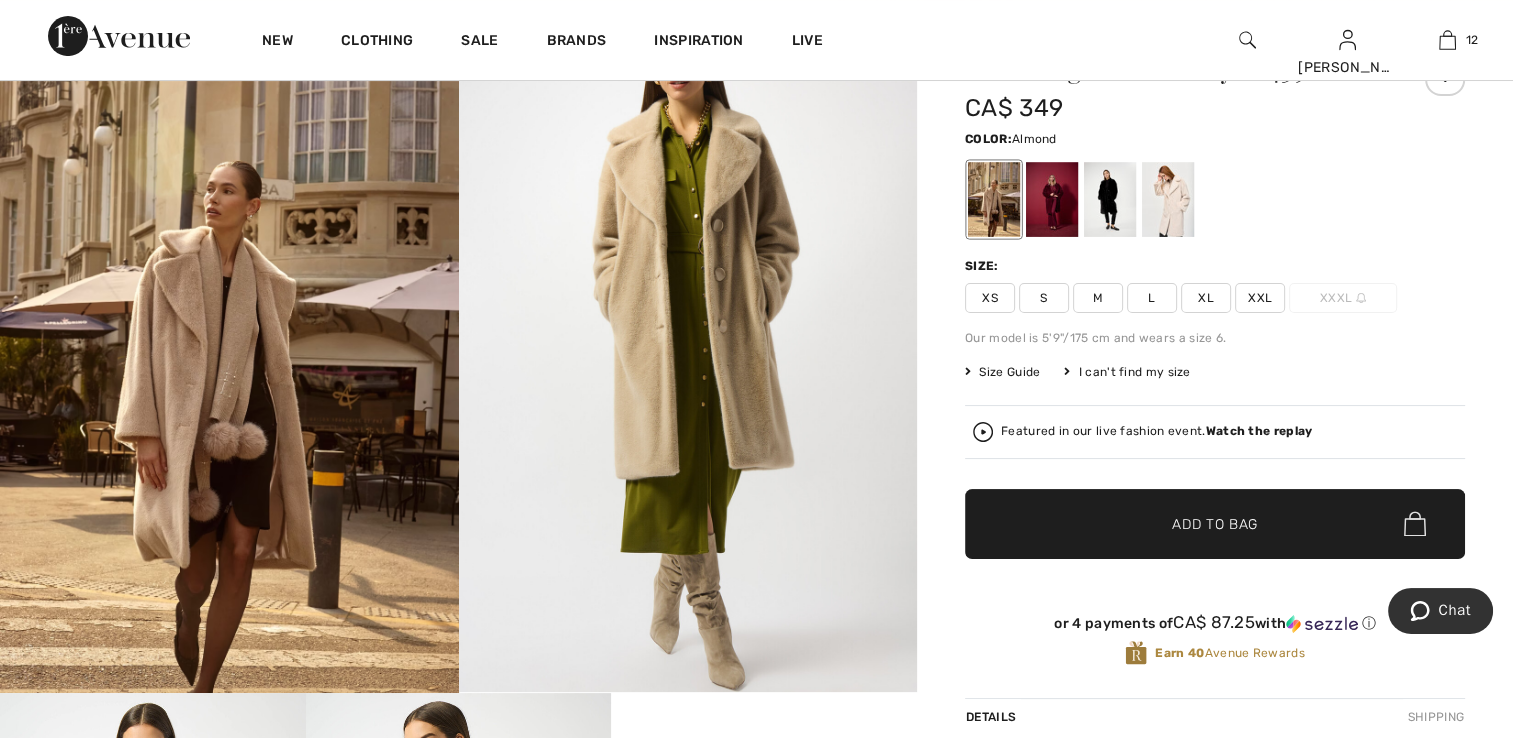 scroll, scrollTop: 200, scrollLeft: 0, axis: vertical 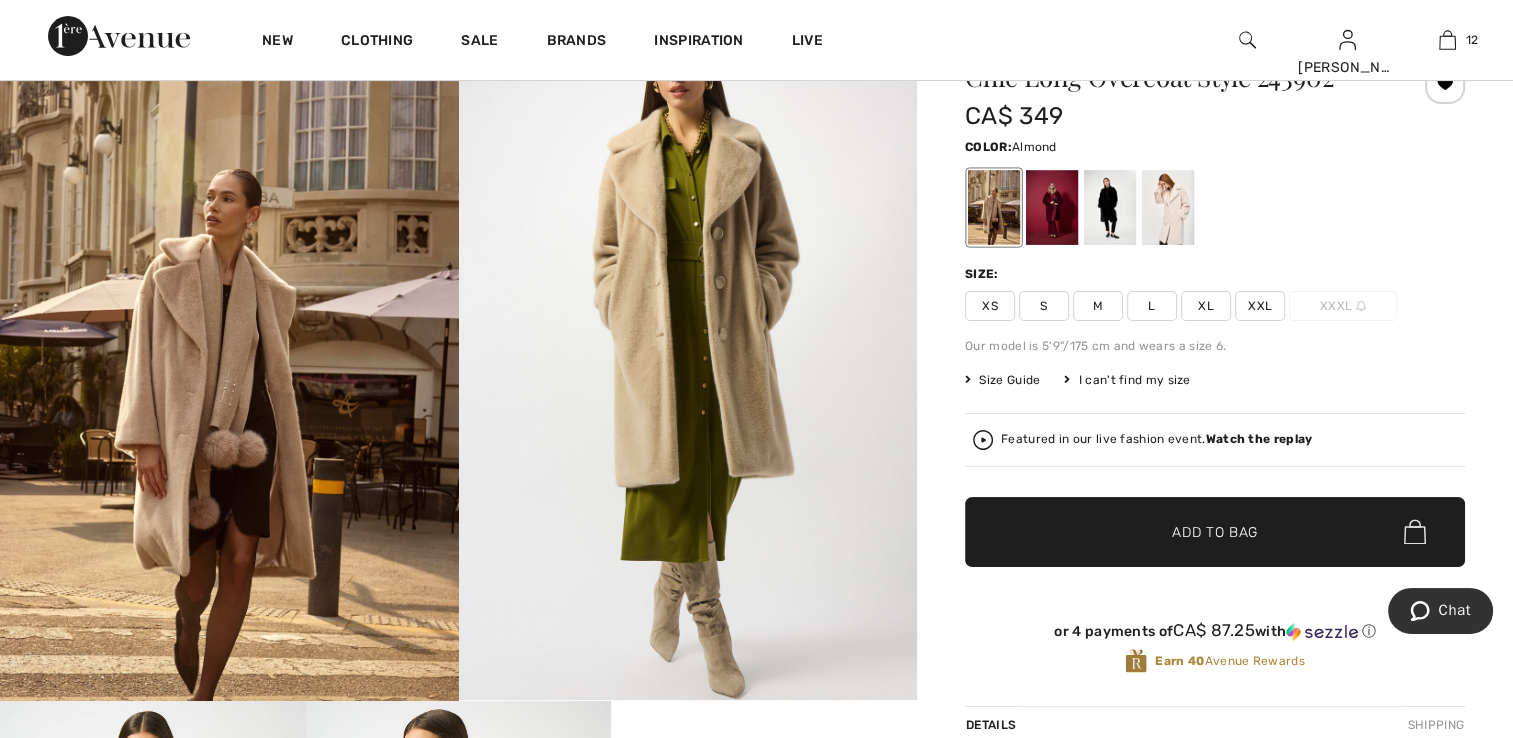 click on "XS" at bounding box center [990, 306] 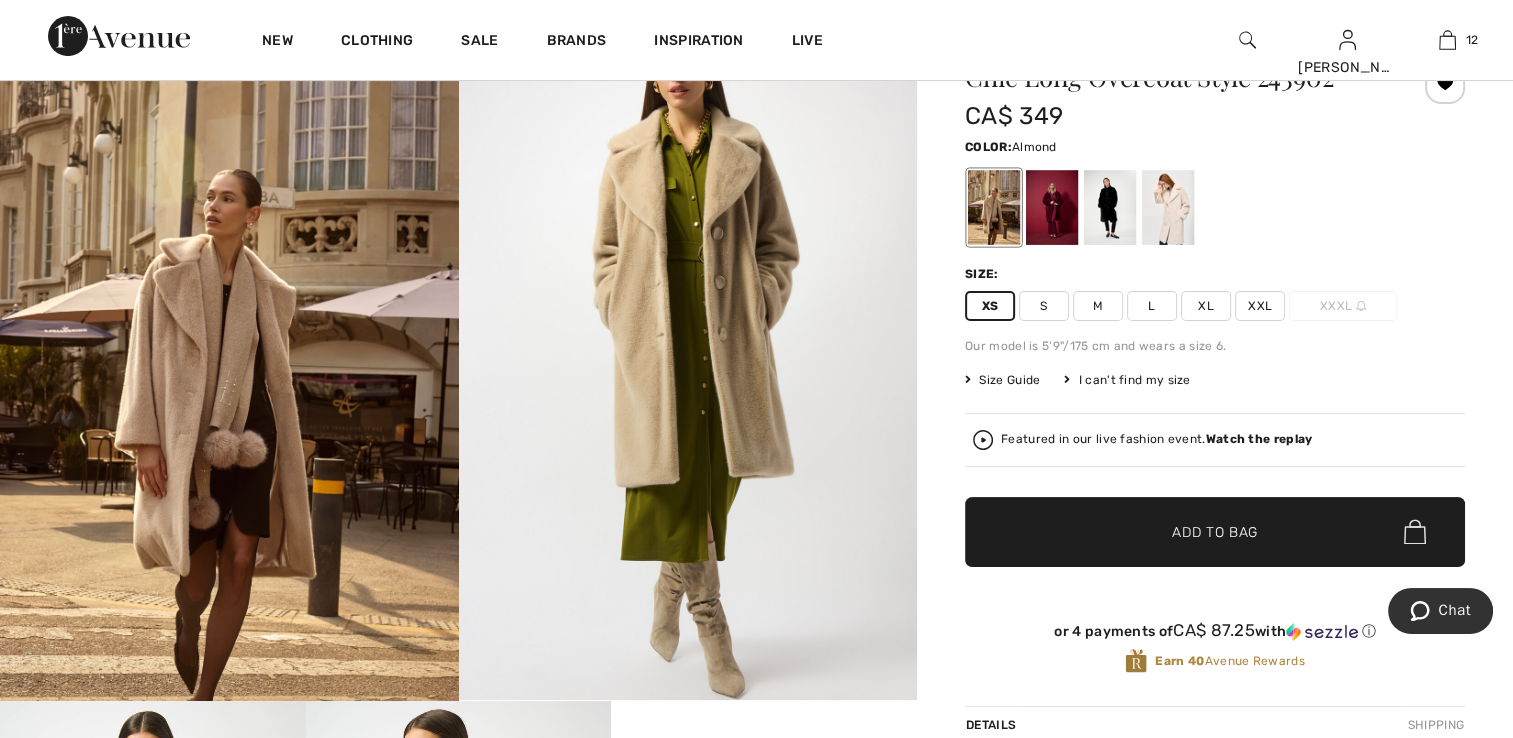 click on "✔ Added to Bag" at bounding box center [1185, 531] 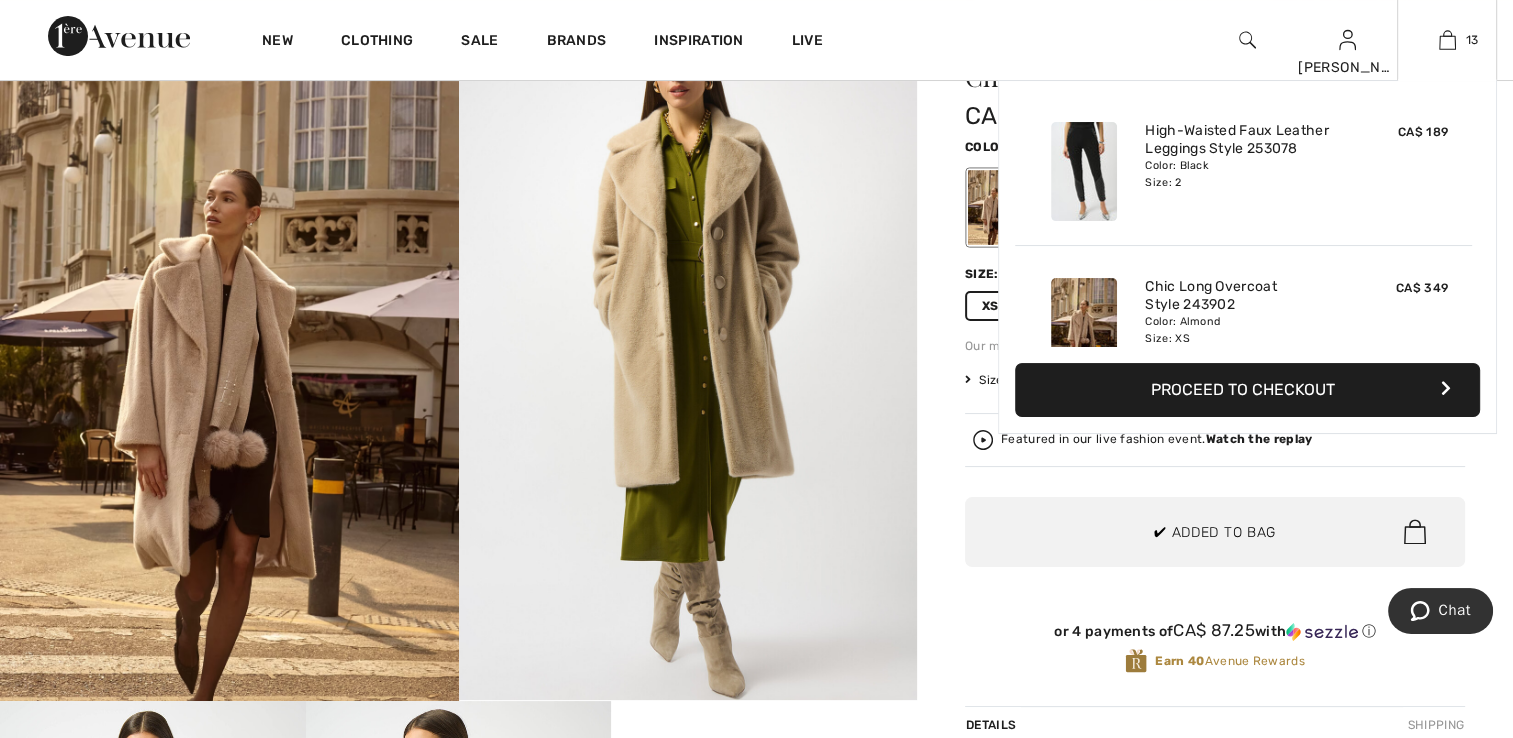 scroll, scrollTop: 1775, scrollLeft: 0, axis: vertical 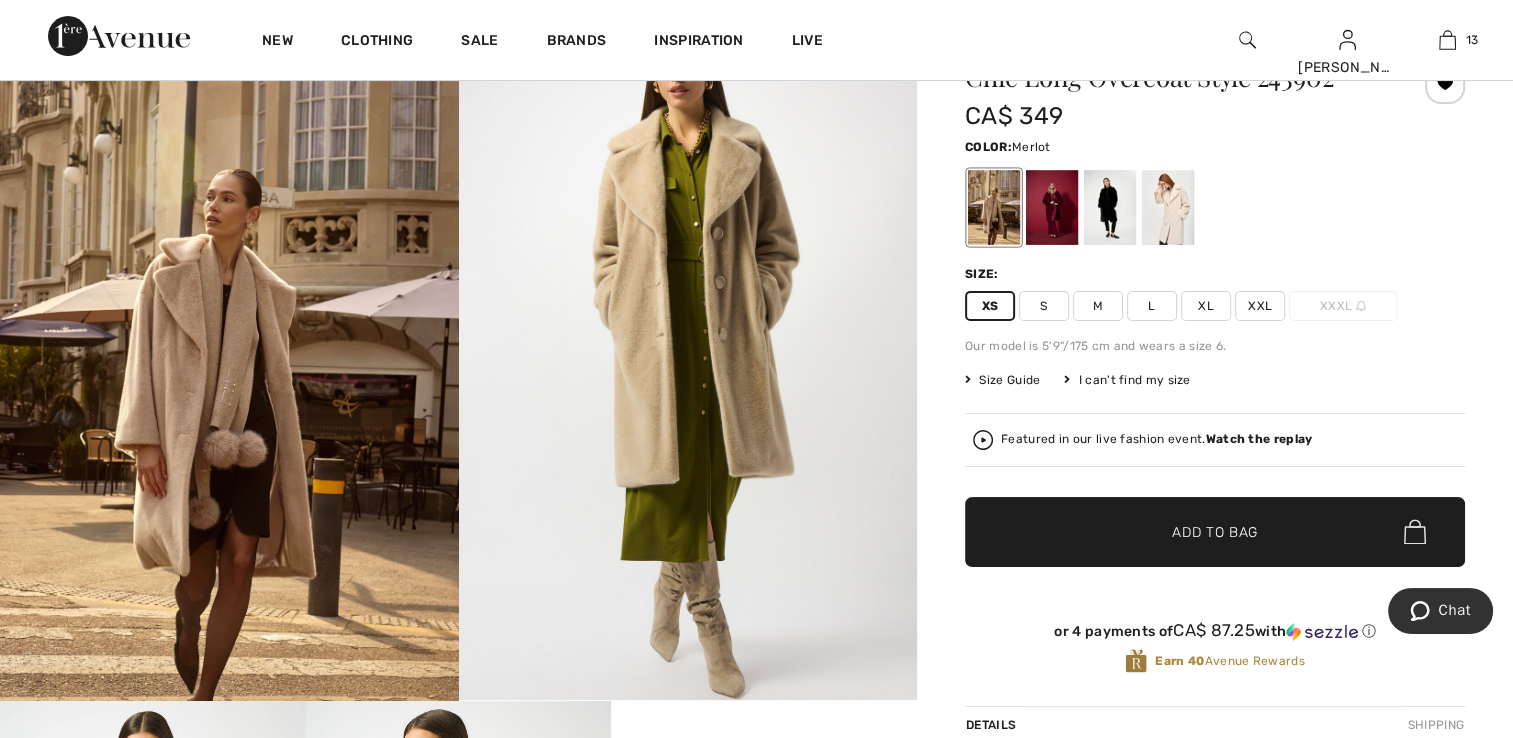 click at bounding box center (1052, 207) 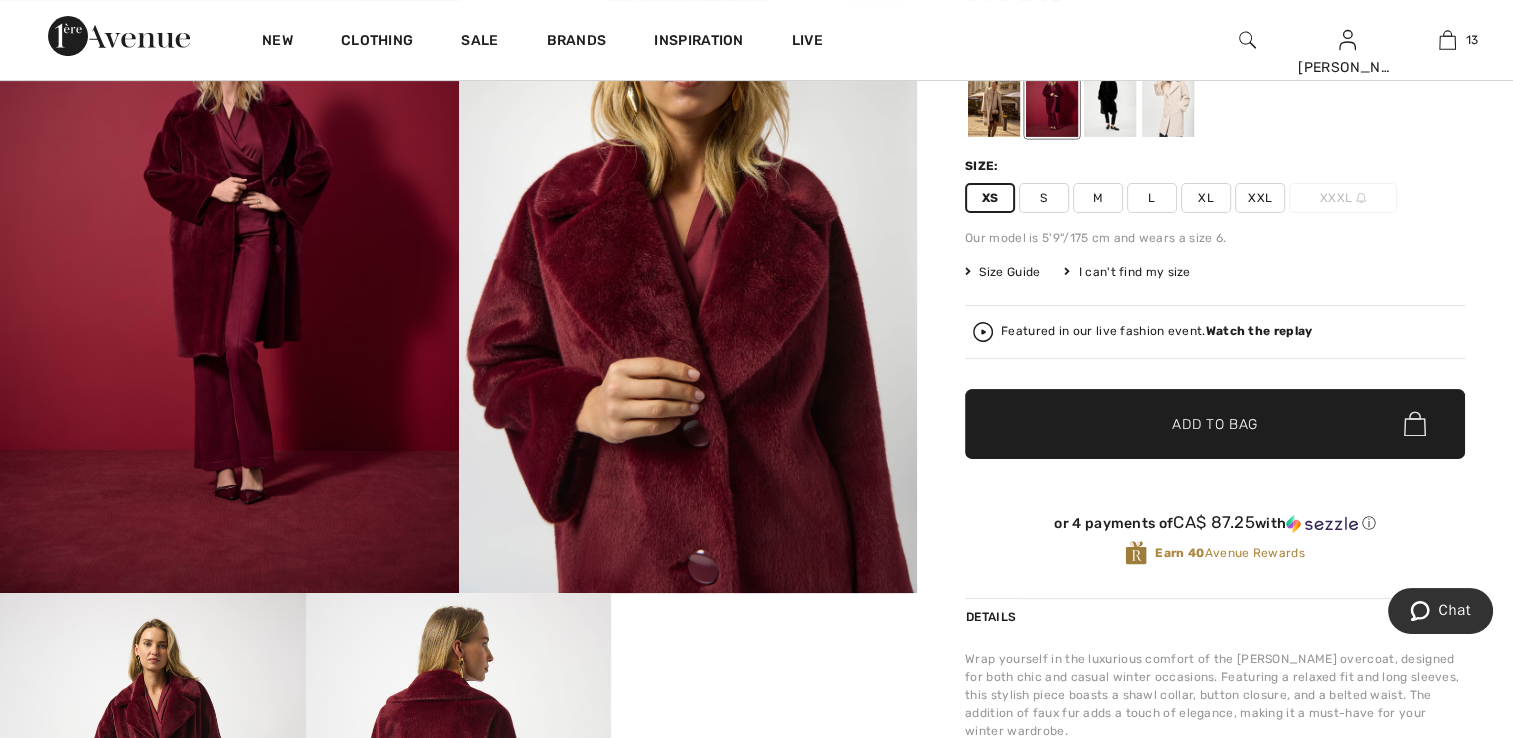 scroll, scrollTop: 300, scrollLeft: 0, axis: vertical 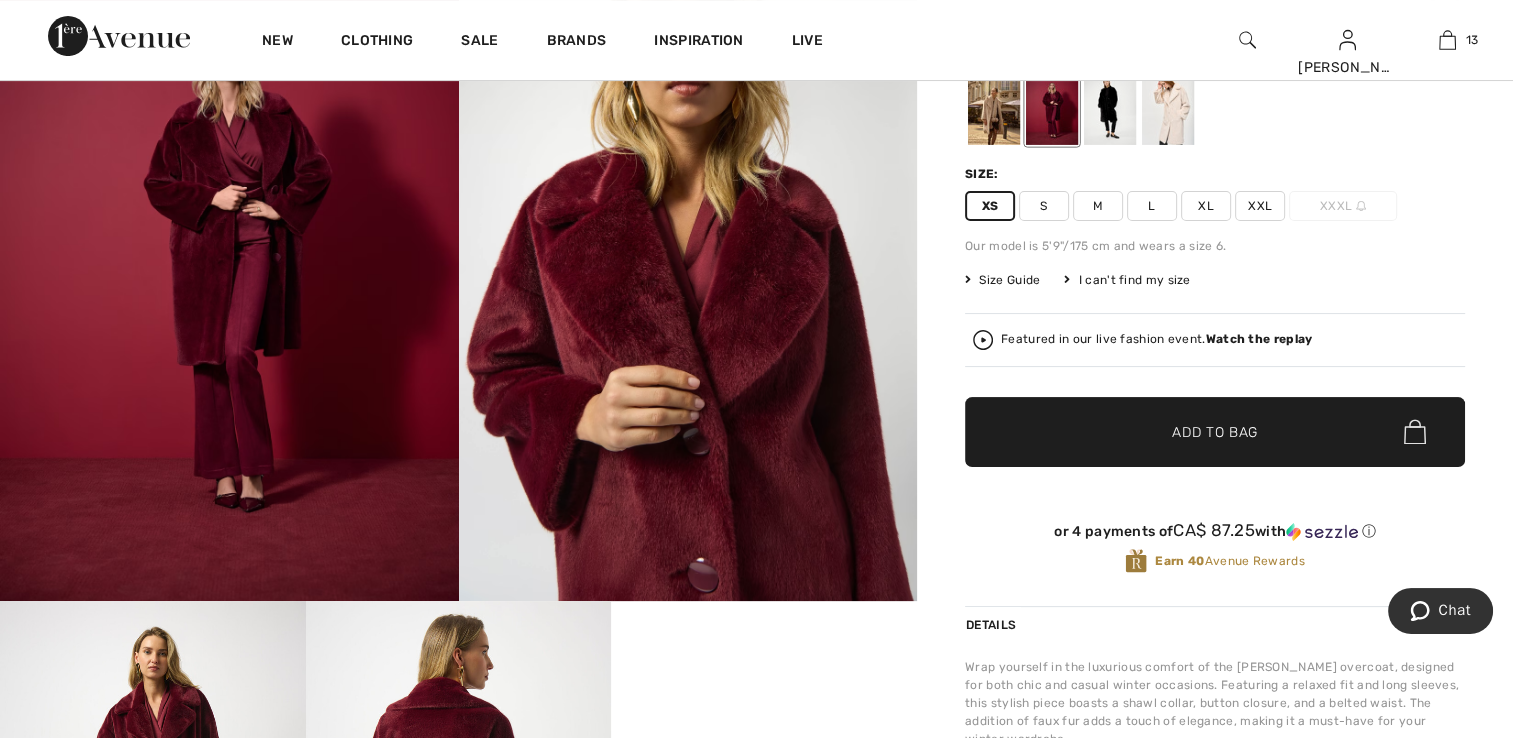 click on "✔ Added to Bag
Add to Bag" at bounding box center (1215, 432) 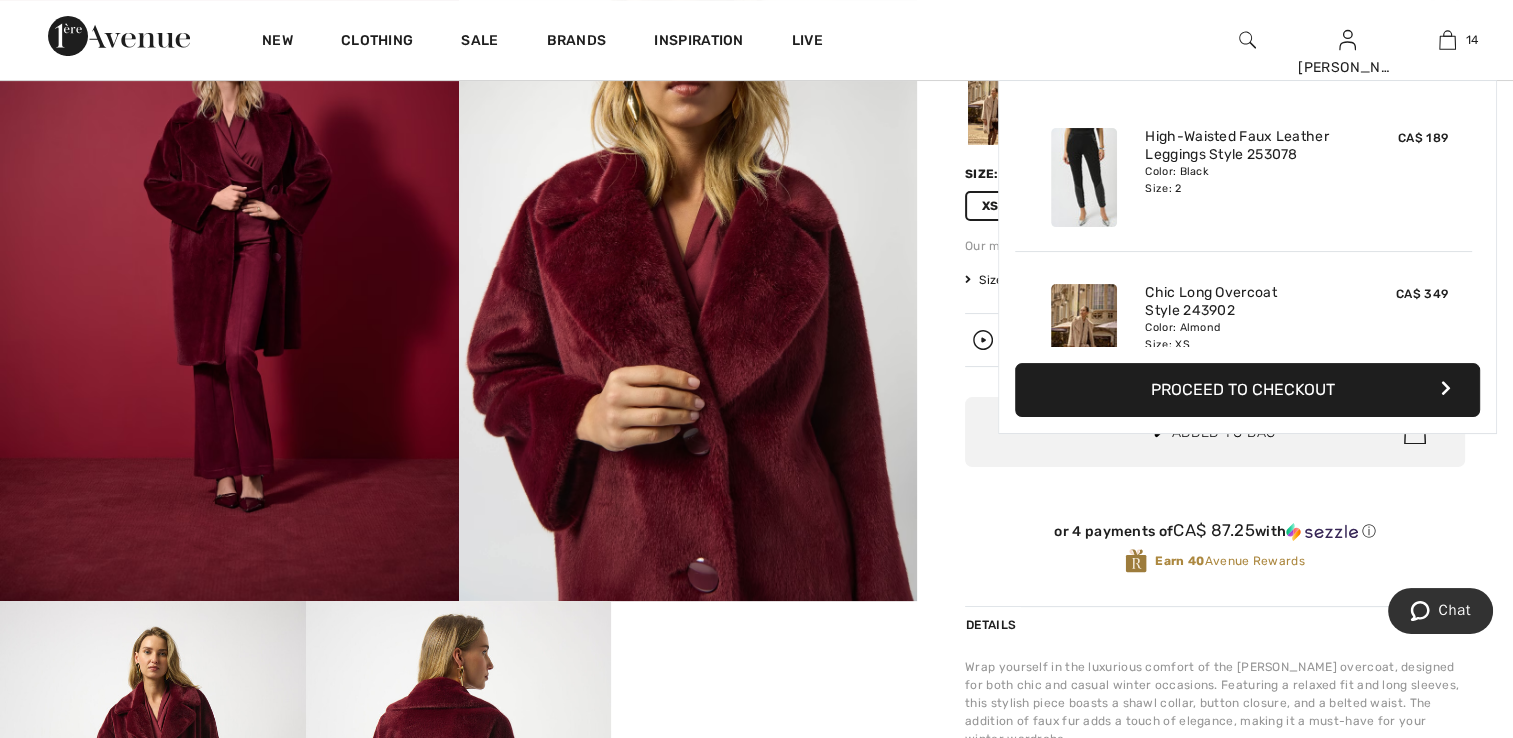 scroll, scrollTop: 1931, scrollLeft: 0, axis: vertical 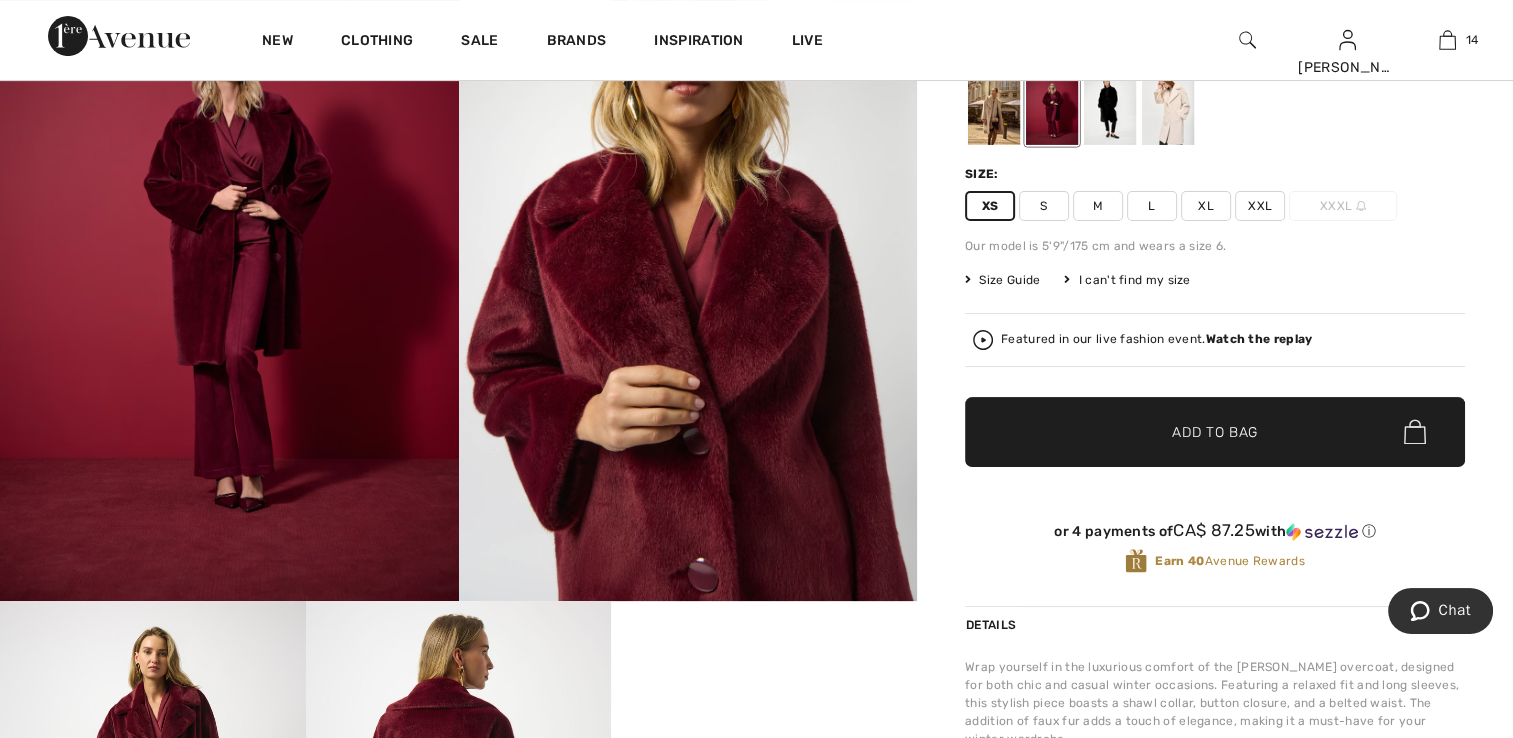 click on "Watch the replay" at bounding box center [1259, 339] 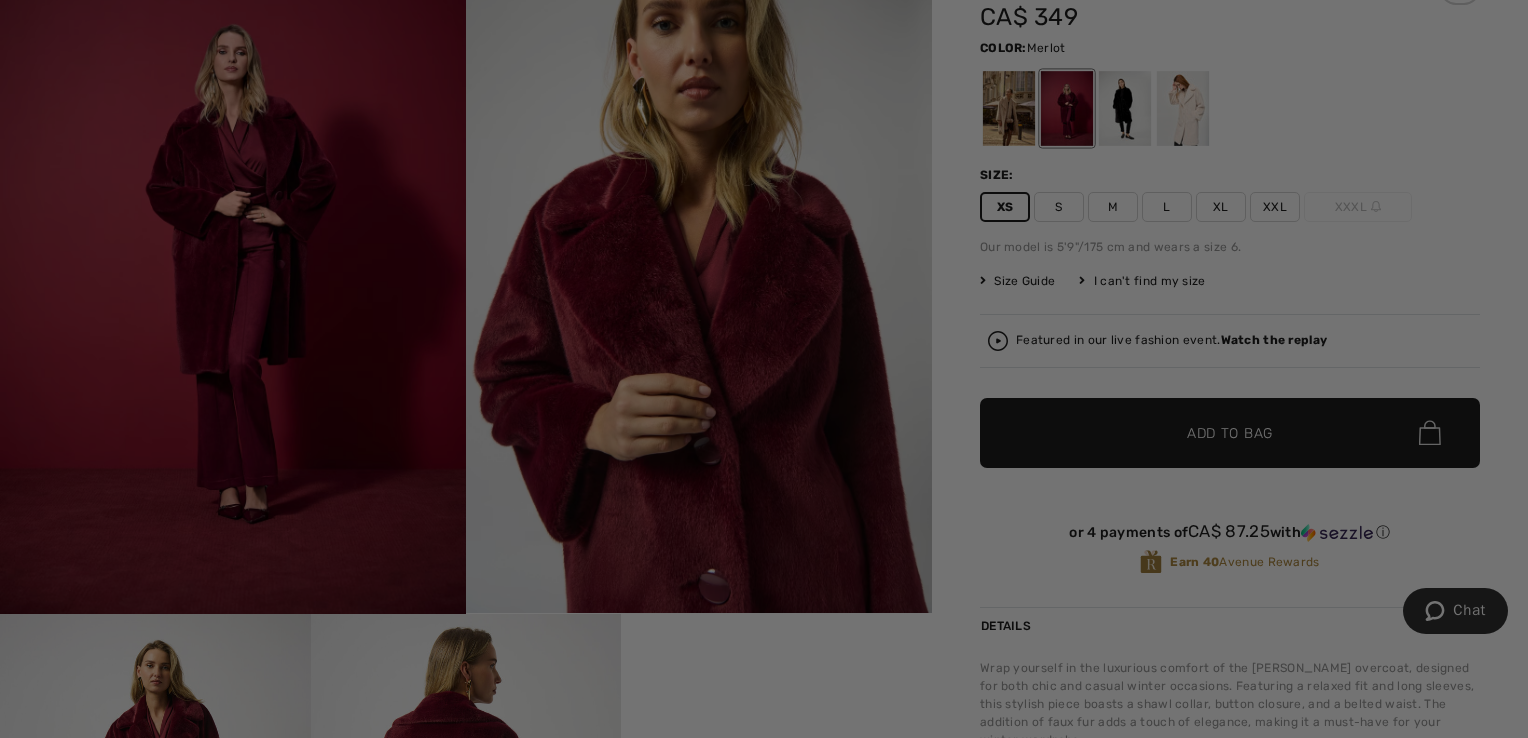 scroll, scrollTop: 0, scrollLeft: 0, axis: both 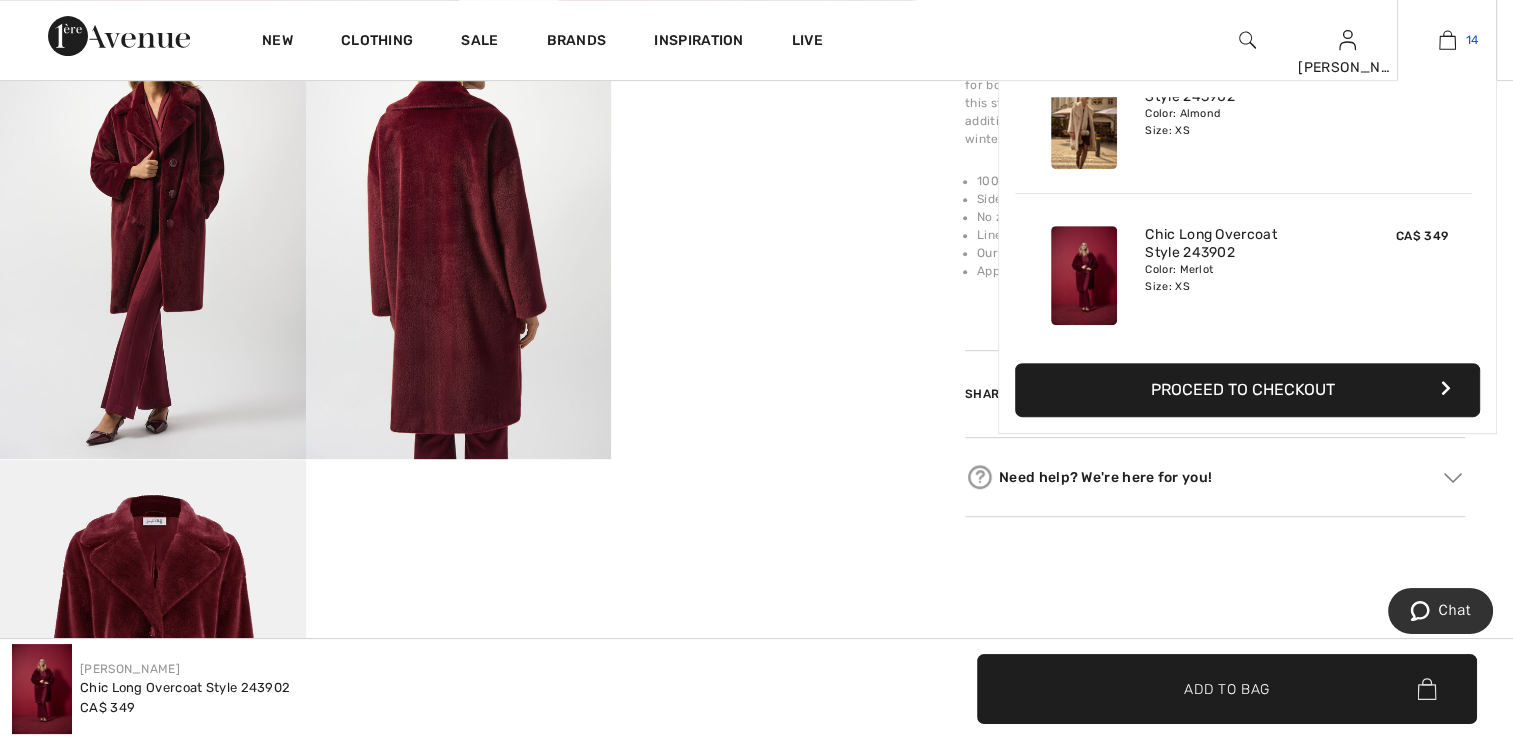 click at bounding box center [1447, 40] 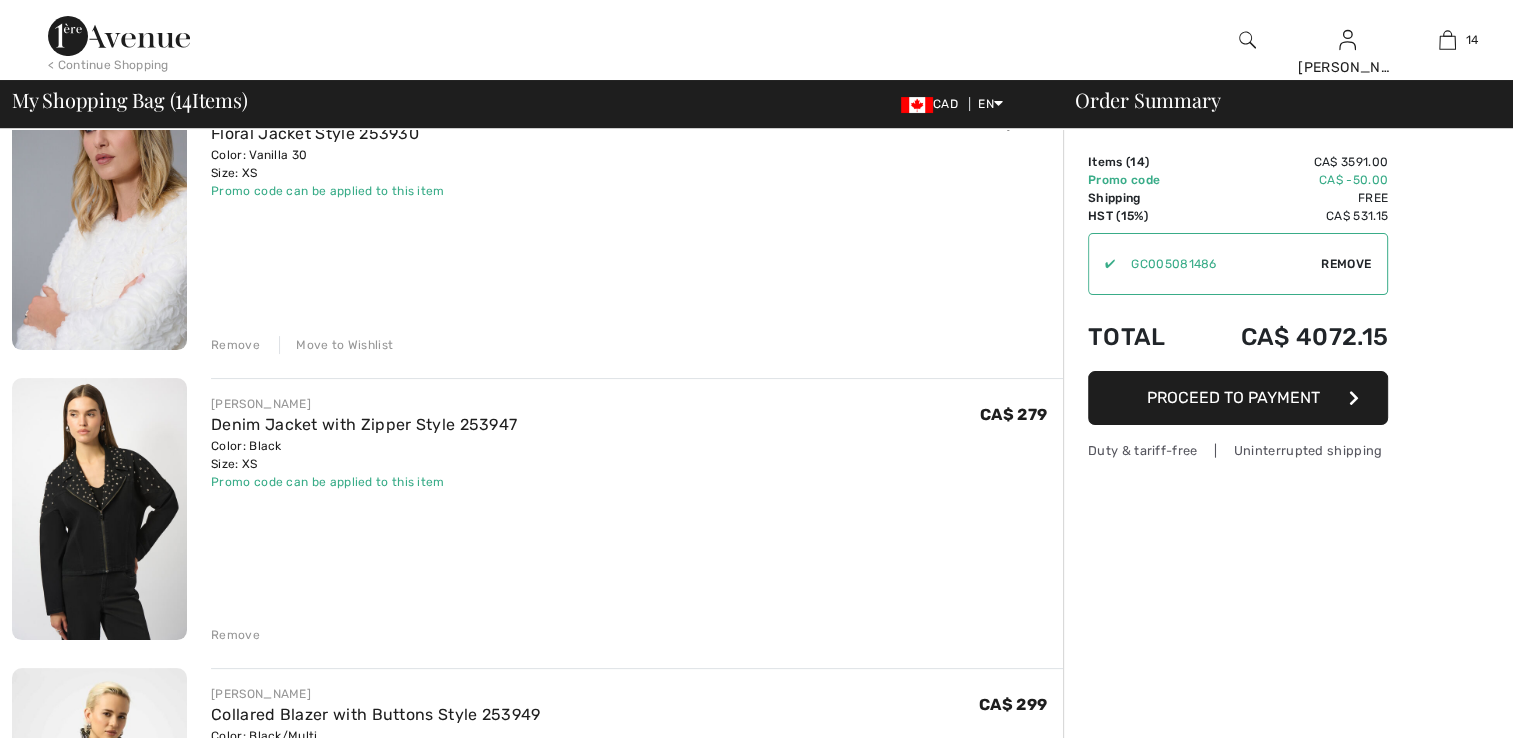 scroll, scrollTop: 0, scrollLeft: 0, axis: both 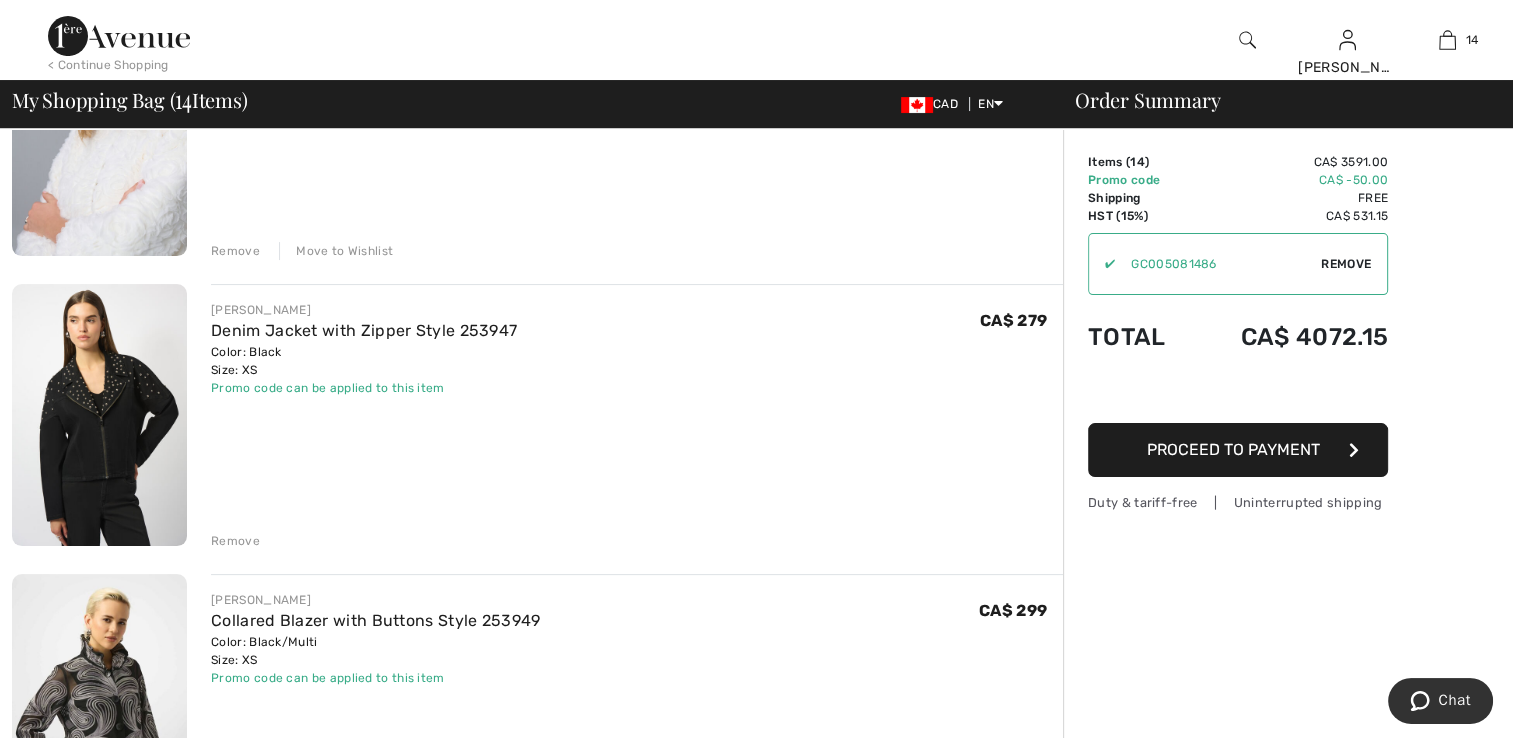click at bounding box center [99, 415] 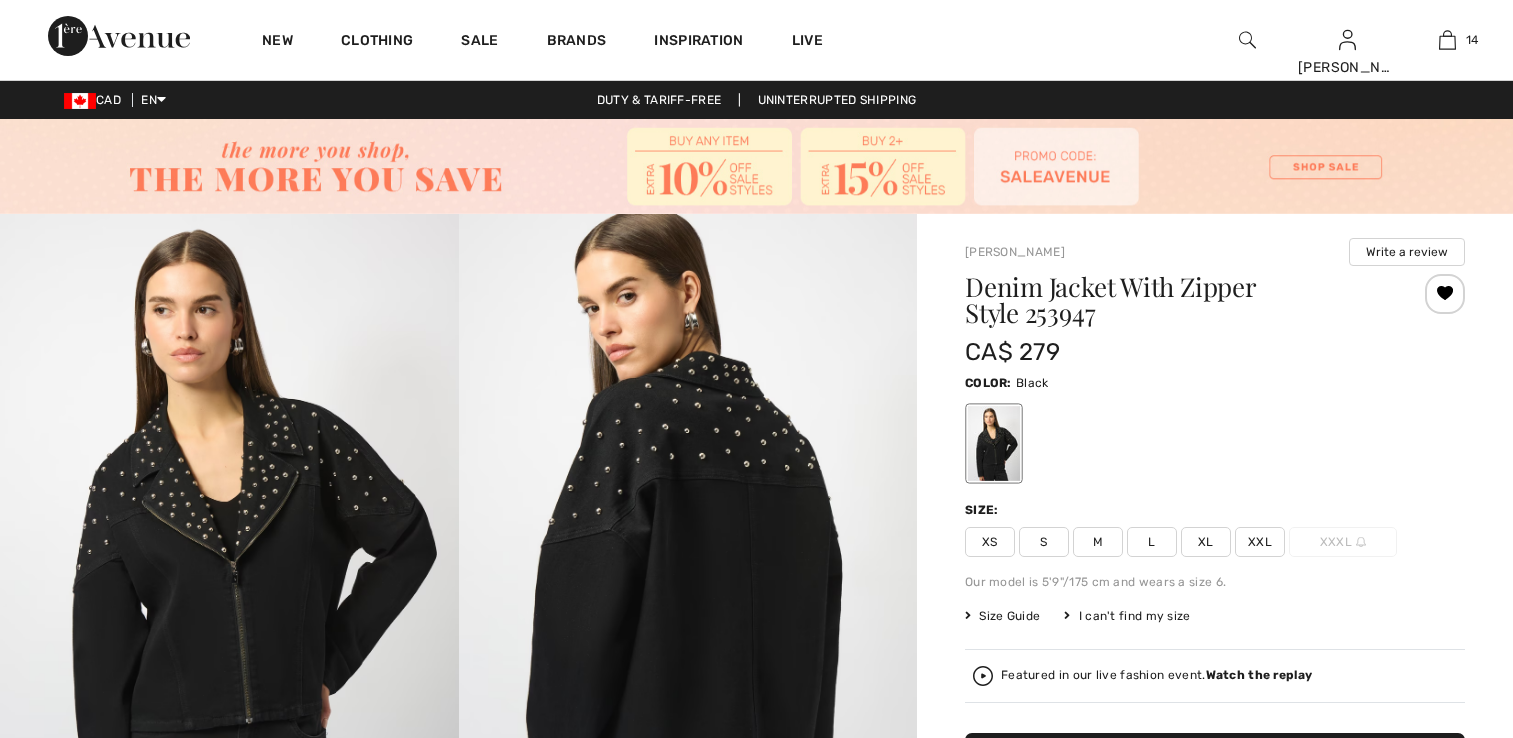 scroll, scrollTop: 0, scrollLeft: 0, axis: both 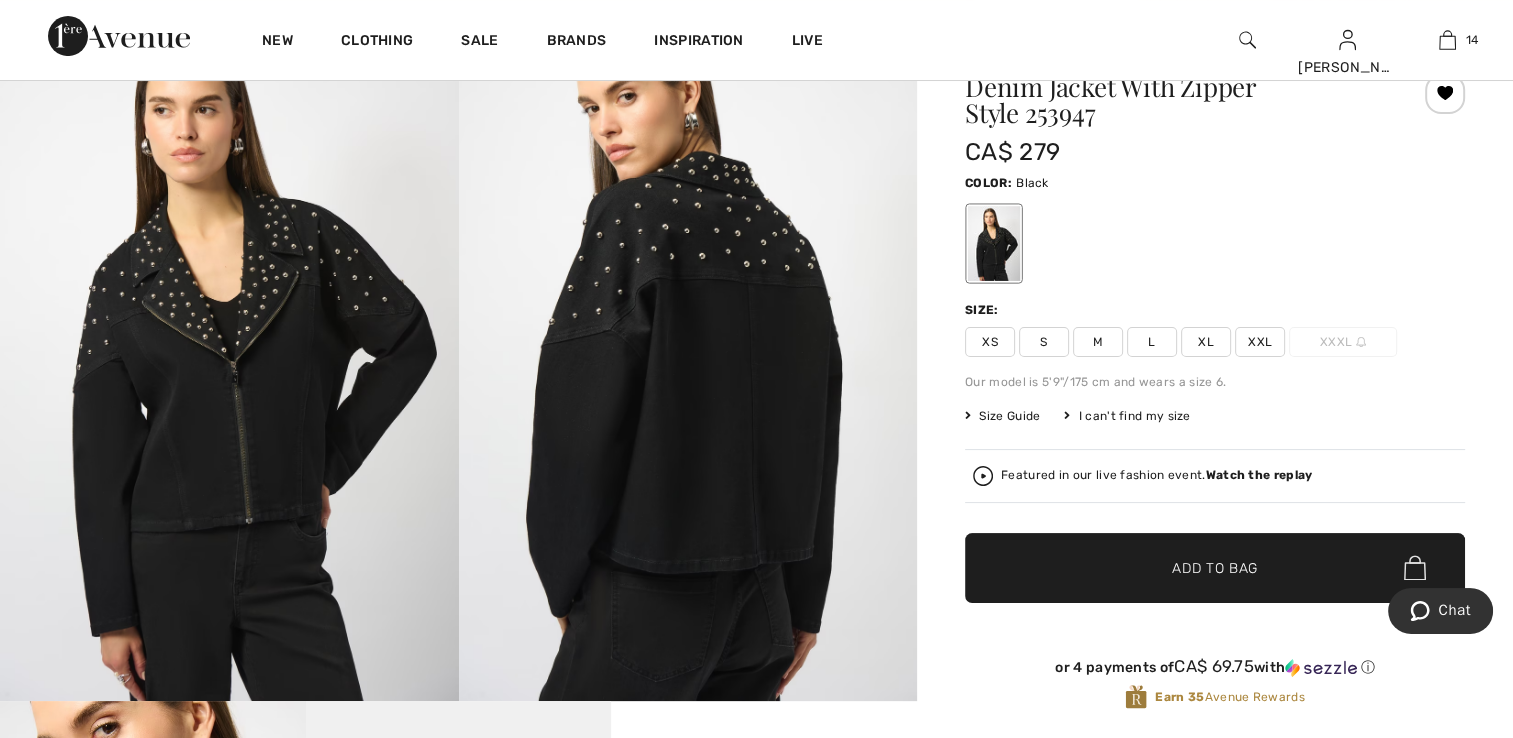click on "Watch the replay" at bounding box center (1259, 475) 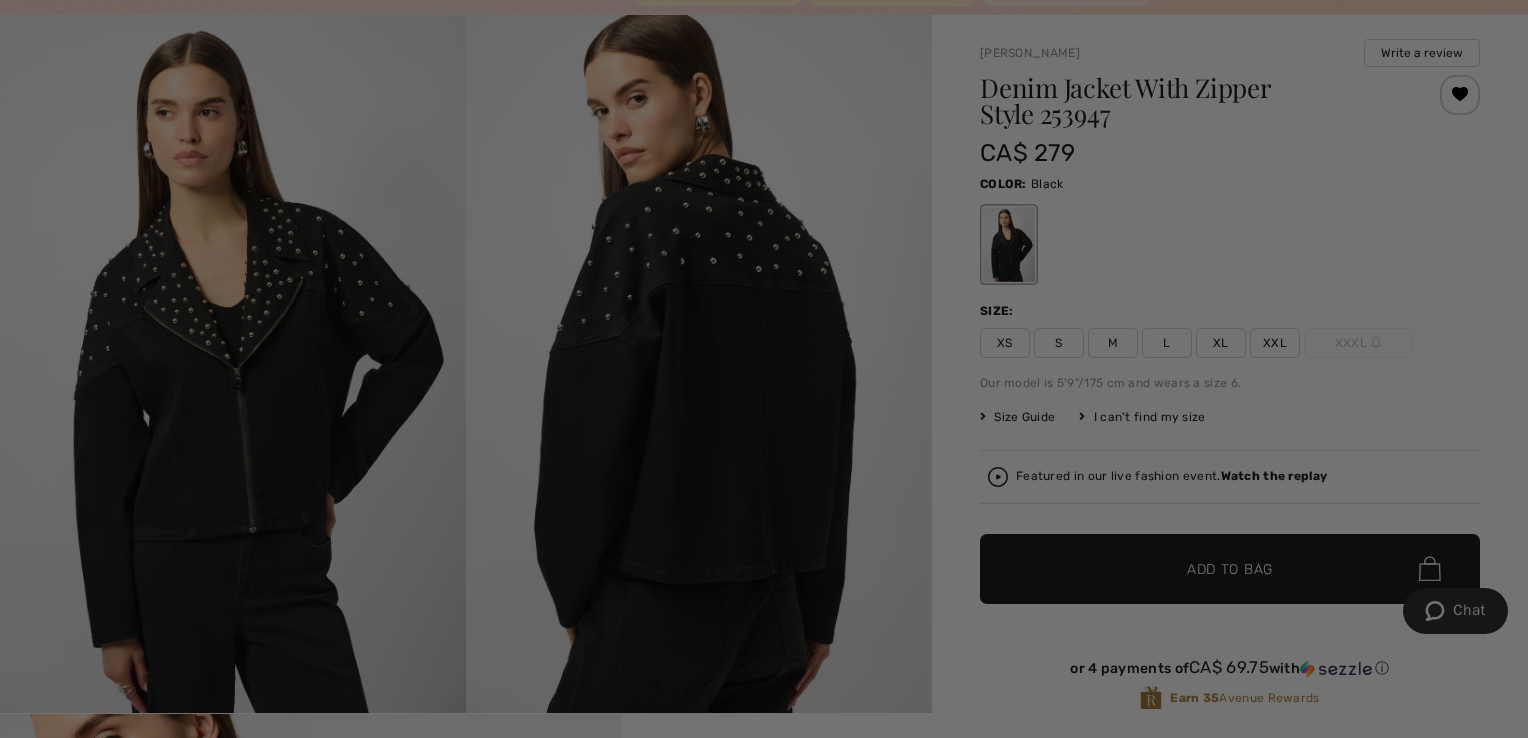scroll, scrollTop: 0, scrollLeft: 0, axis: both 